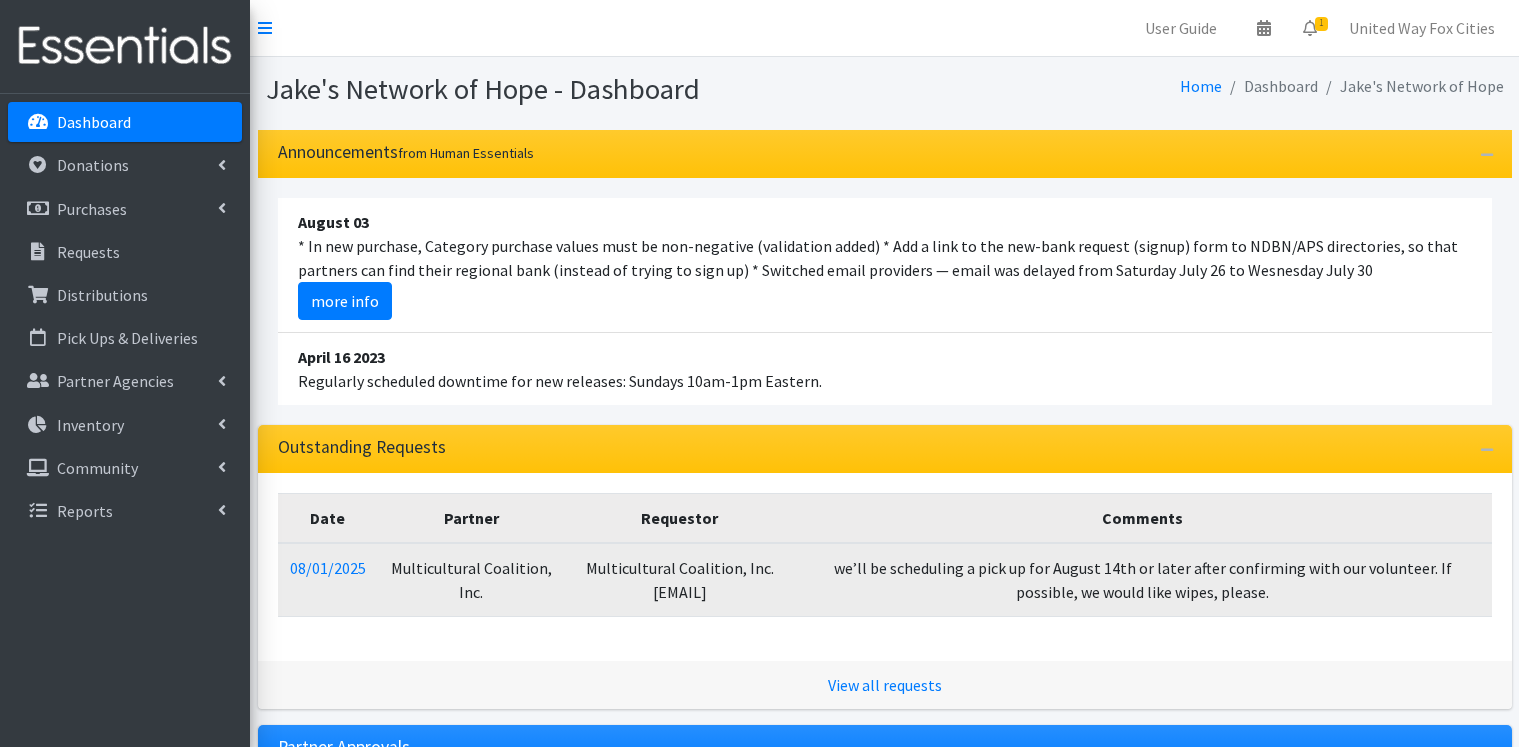 scroll, scrollTop: 0, scrollLeft: 0, axis: both 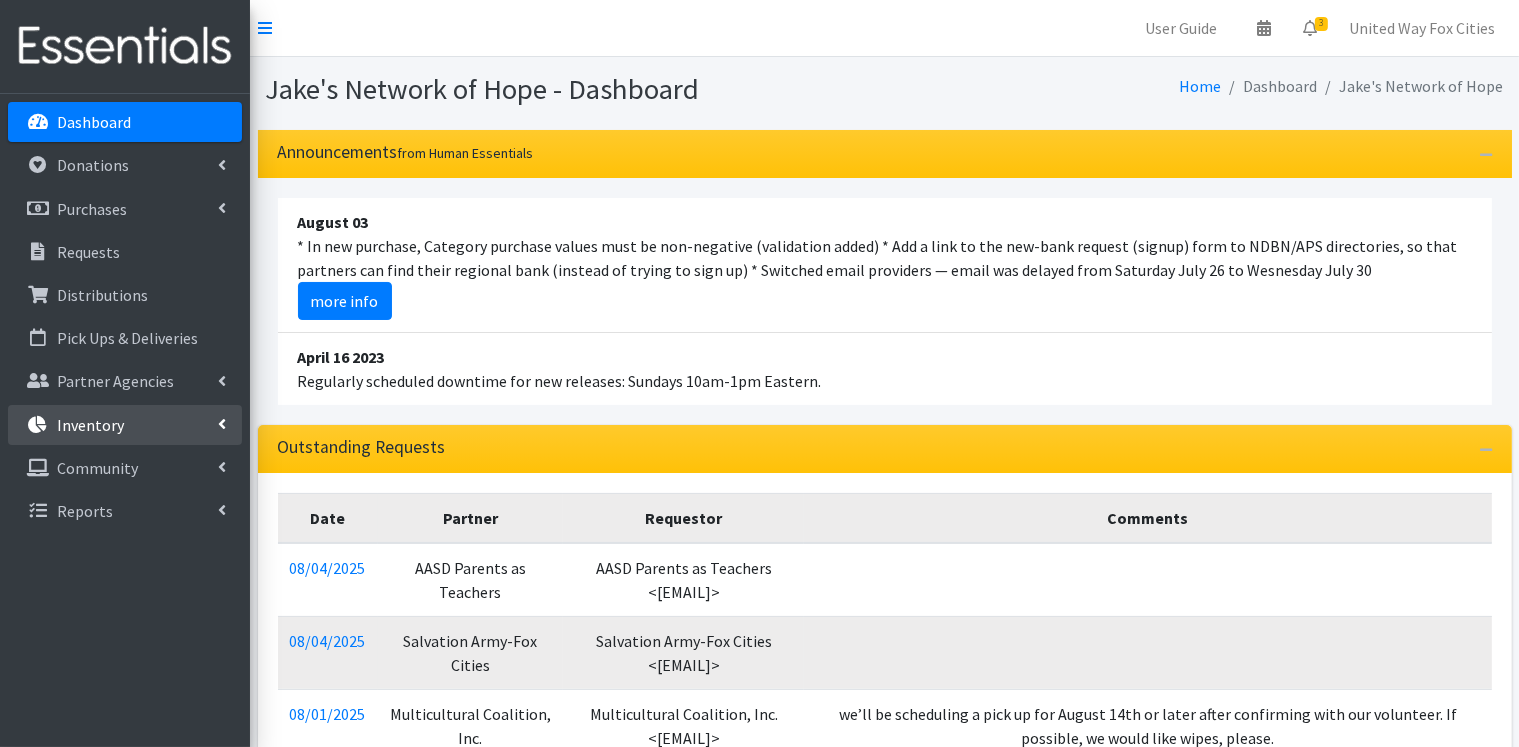 click on "Inventory" at bounding box center [125, 425] 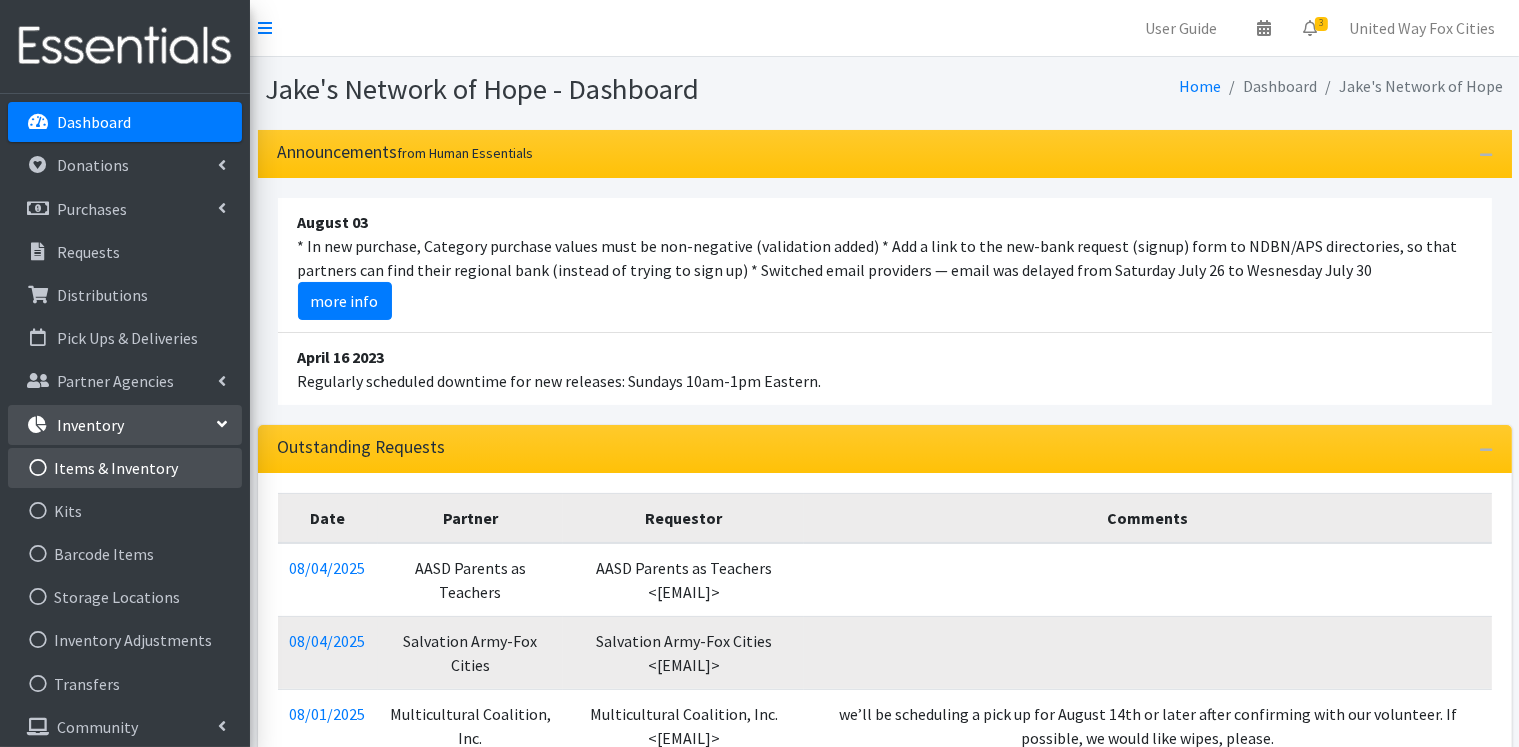 click on "Items & Inventory" at bounding box center (125, 468) 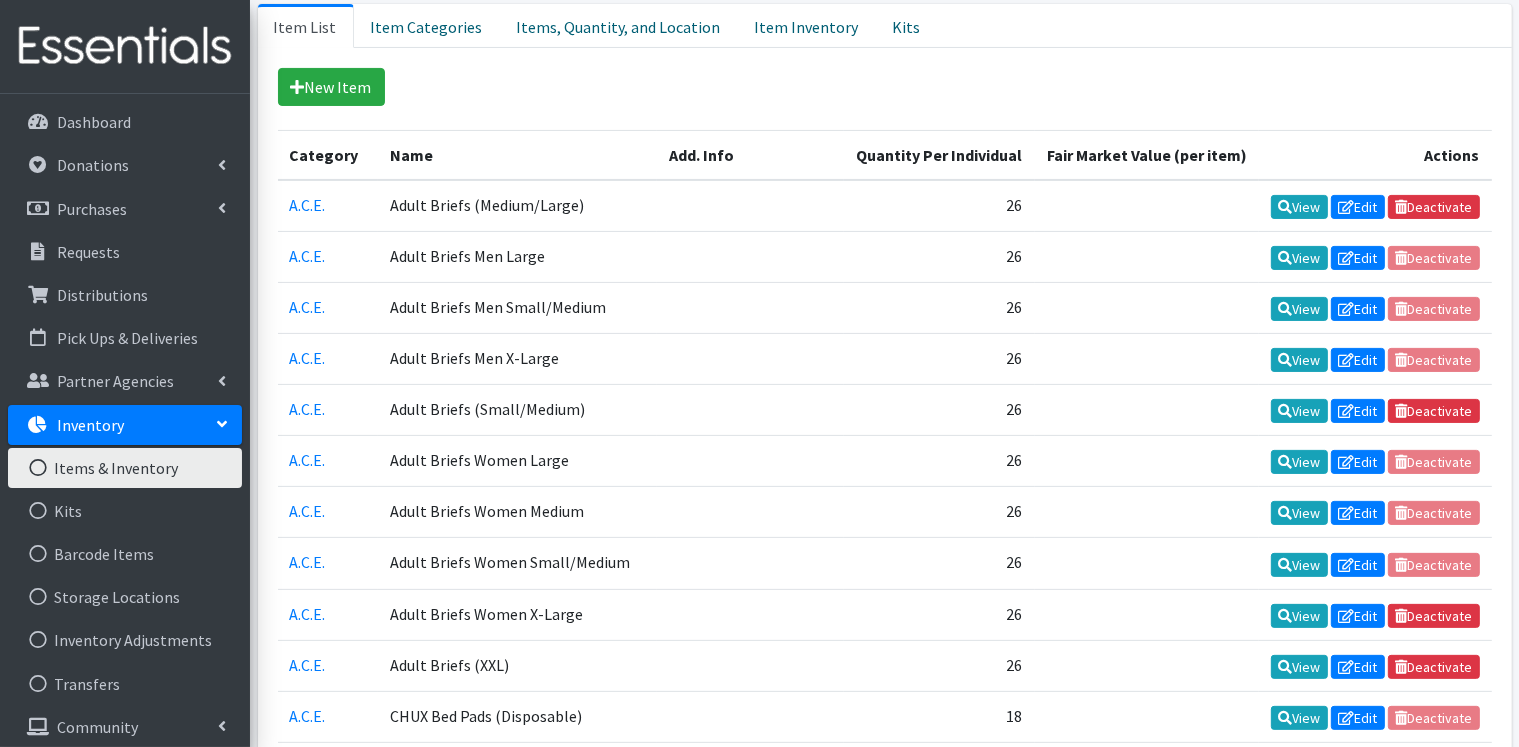 scroll, scrollTop: 100, scrollLeft: 0, axis: vertical 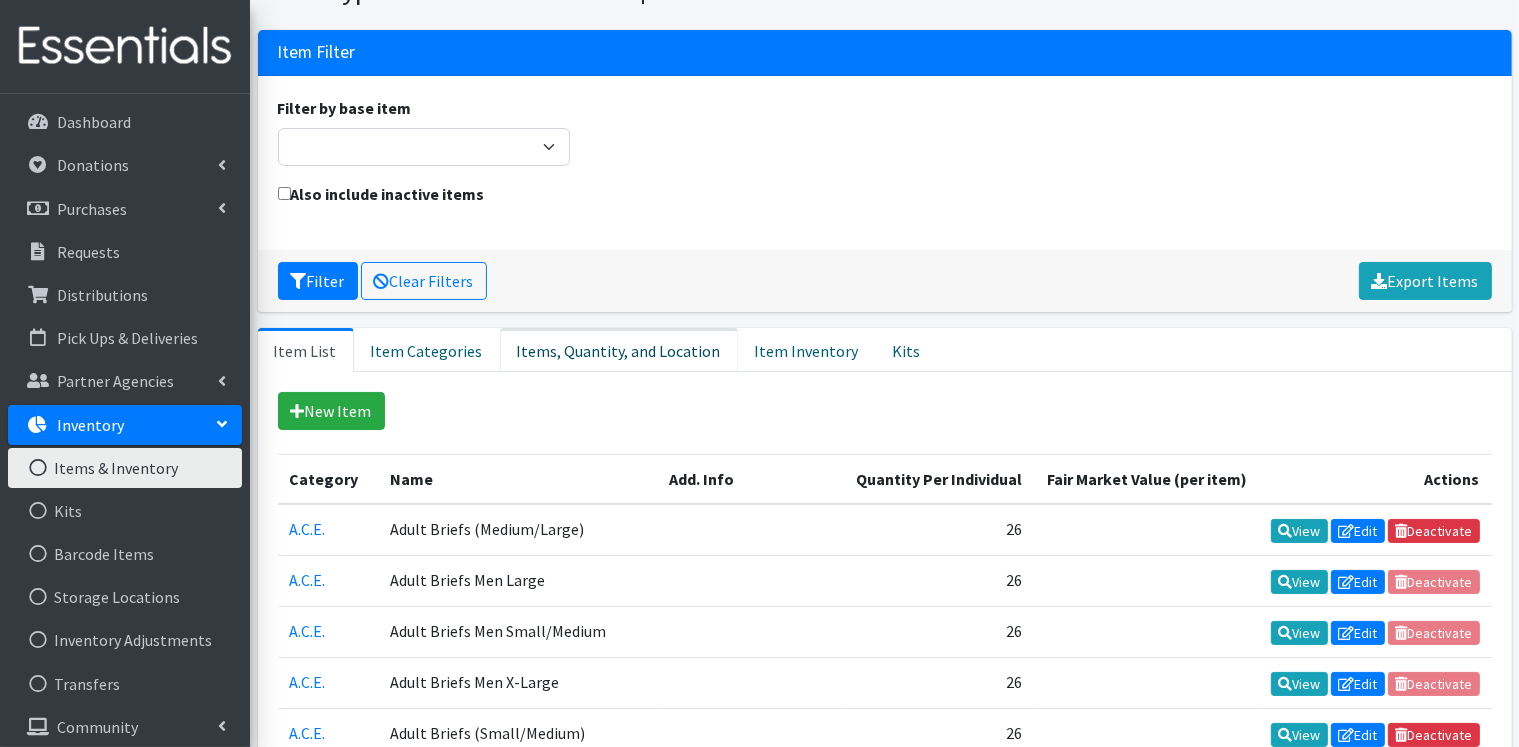 click on "Items,
Quantity, and Location" at bounding box center [619, 350] 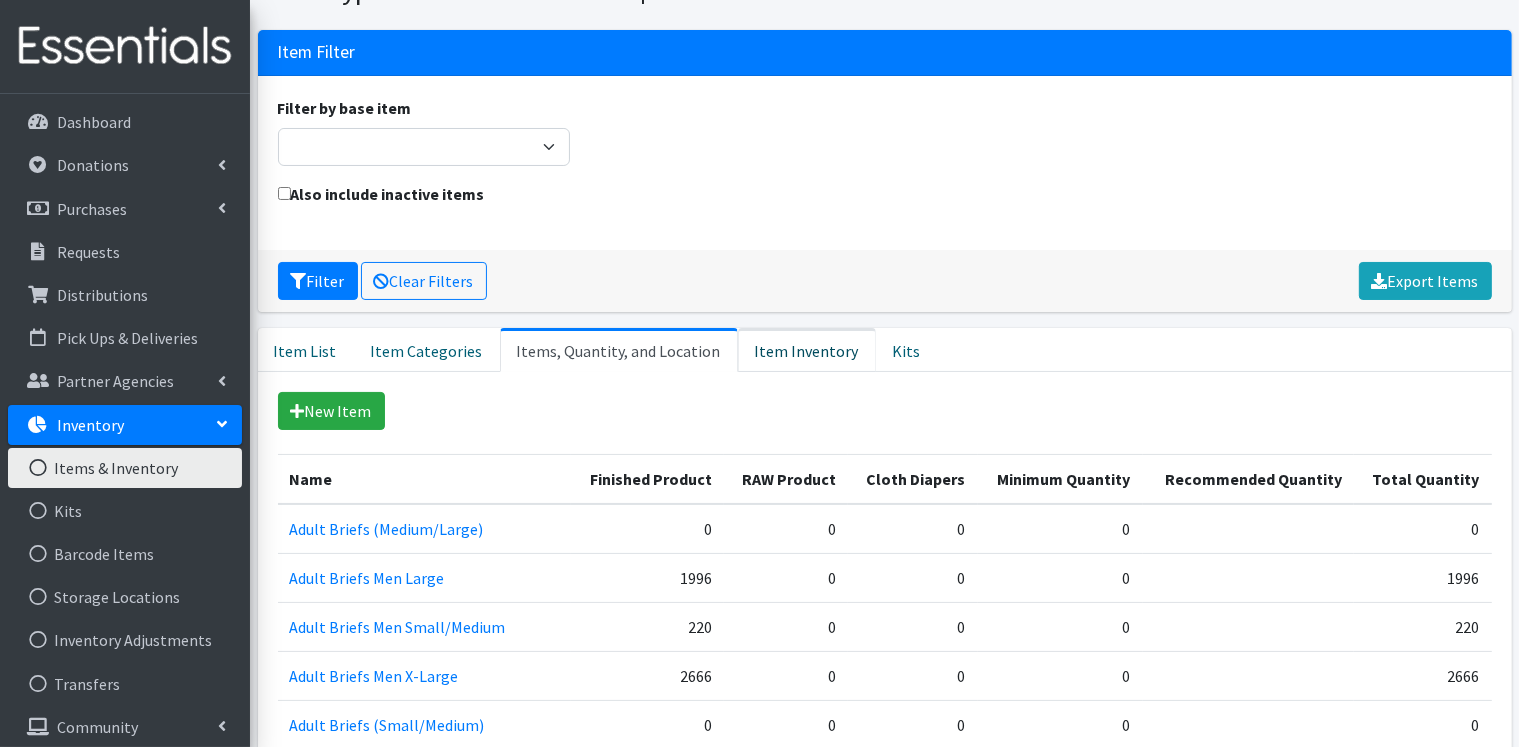 click on "Item Inventory" at bounding box center [807, 350] 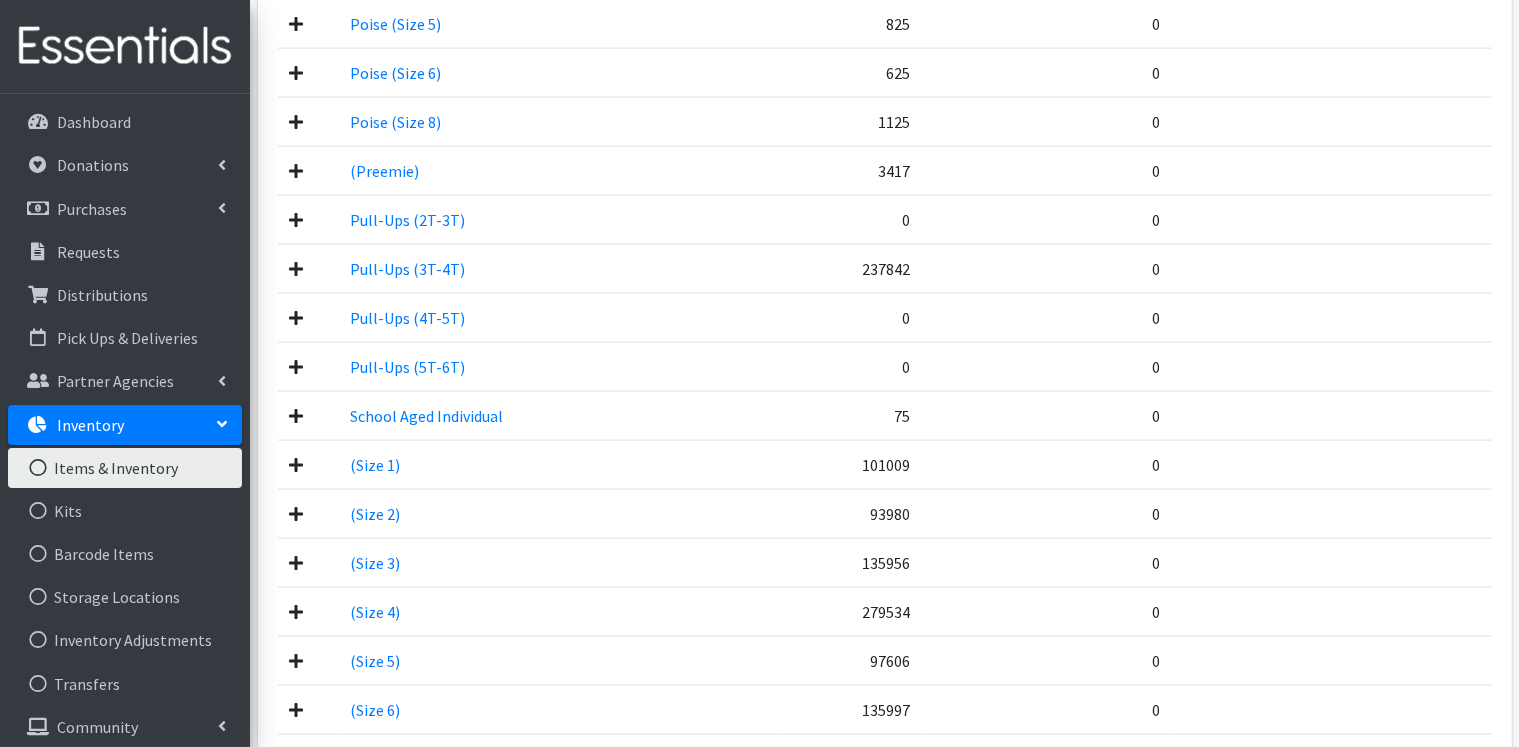 scroll, scrollTop: 2700, scrollLeft: 0, axis: vertical 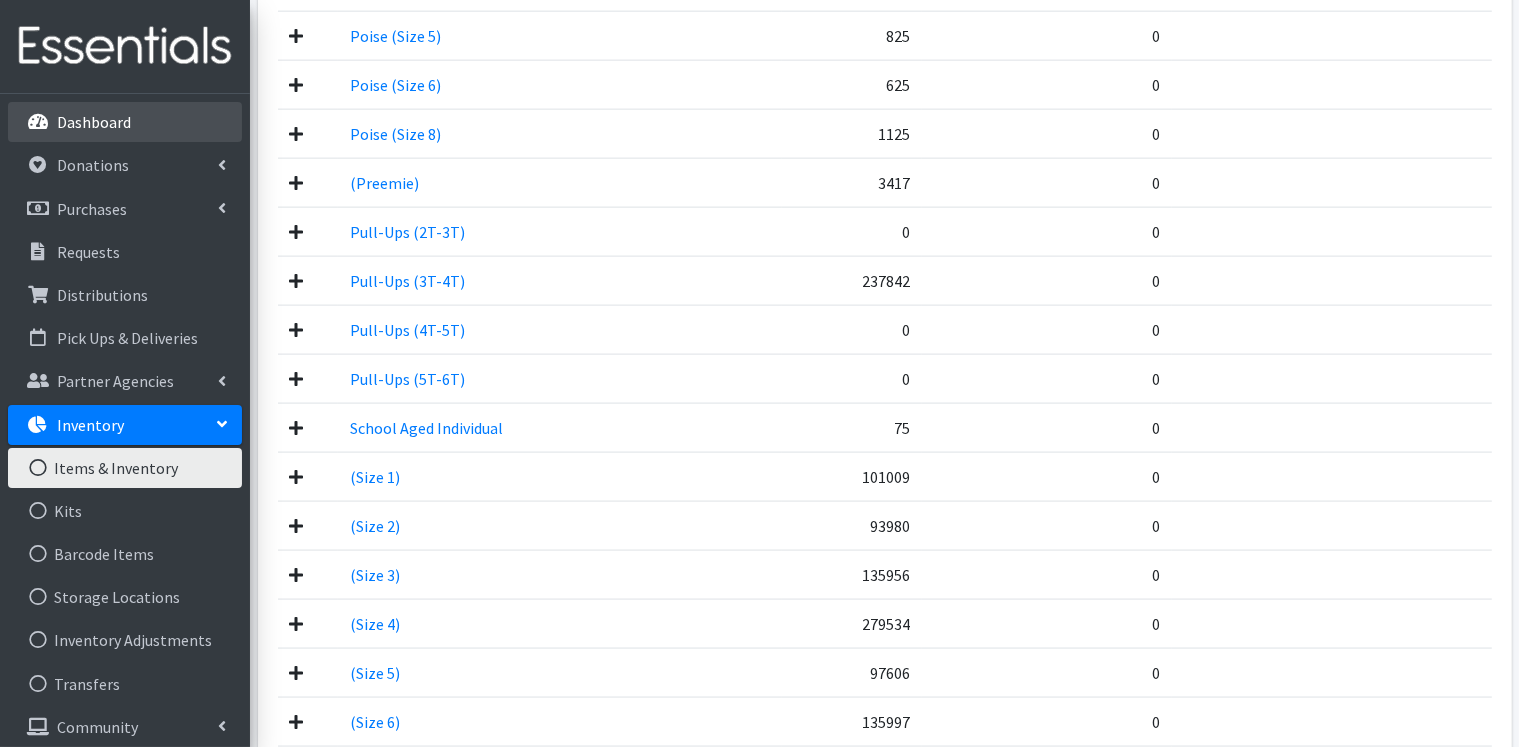 click on "Dashboard" at bounding box center [94, 122] 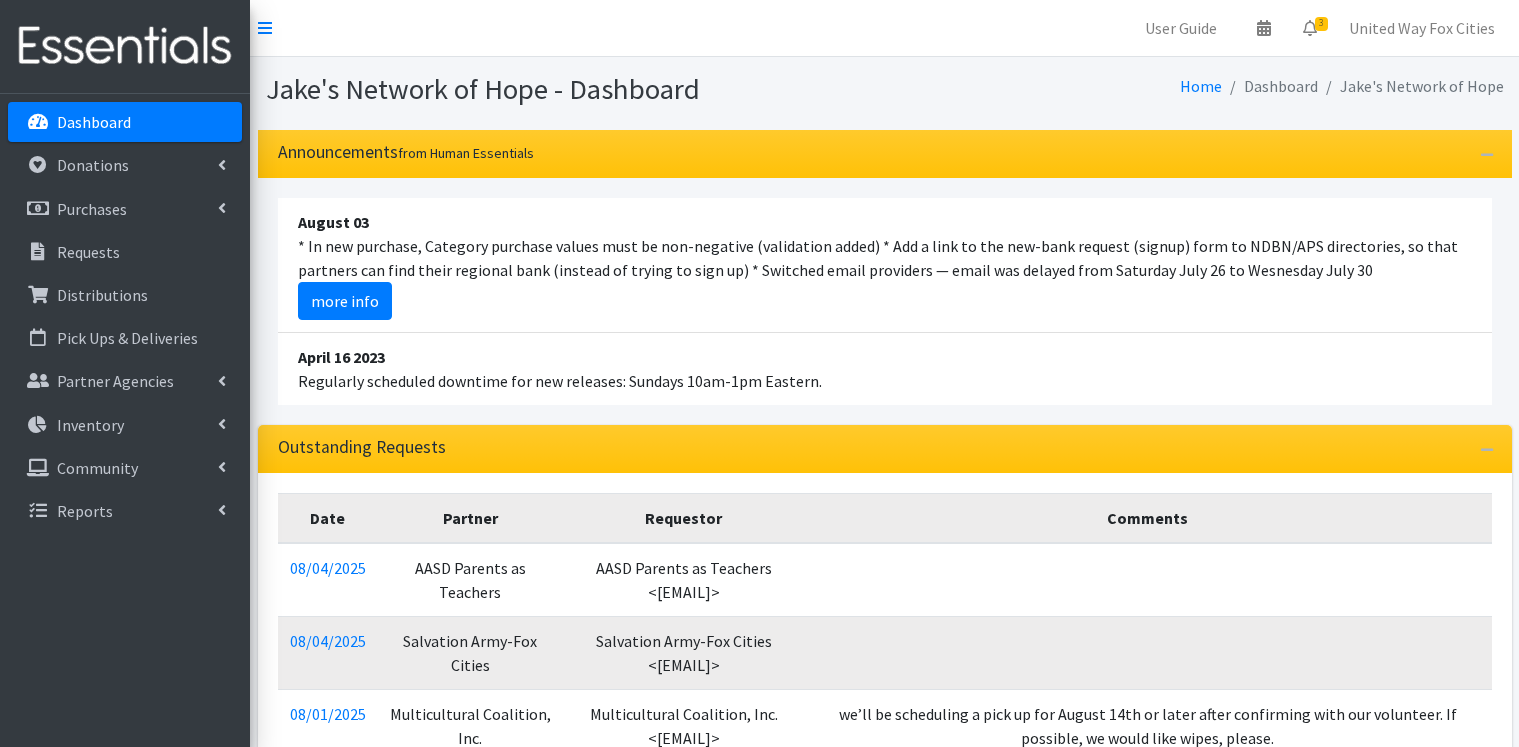 scroll, scrollTop: 0, scrollLeft: 0, axis: both 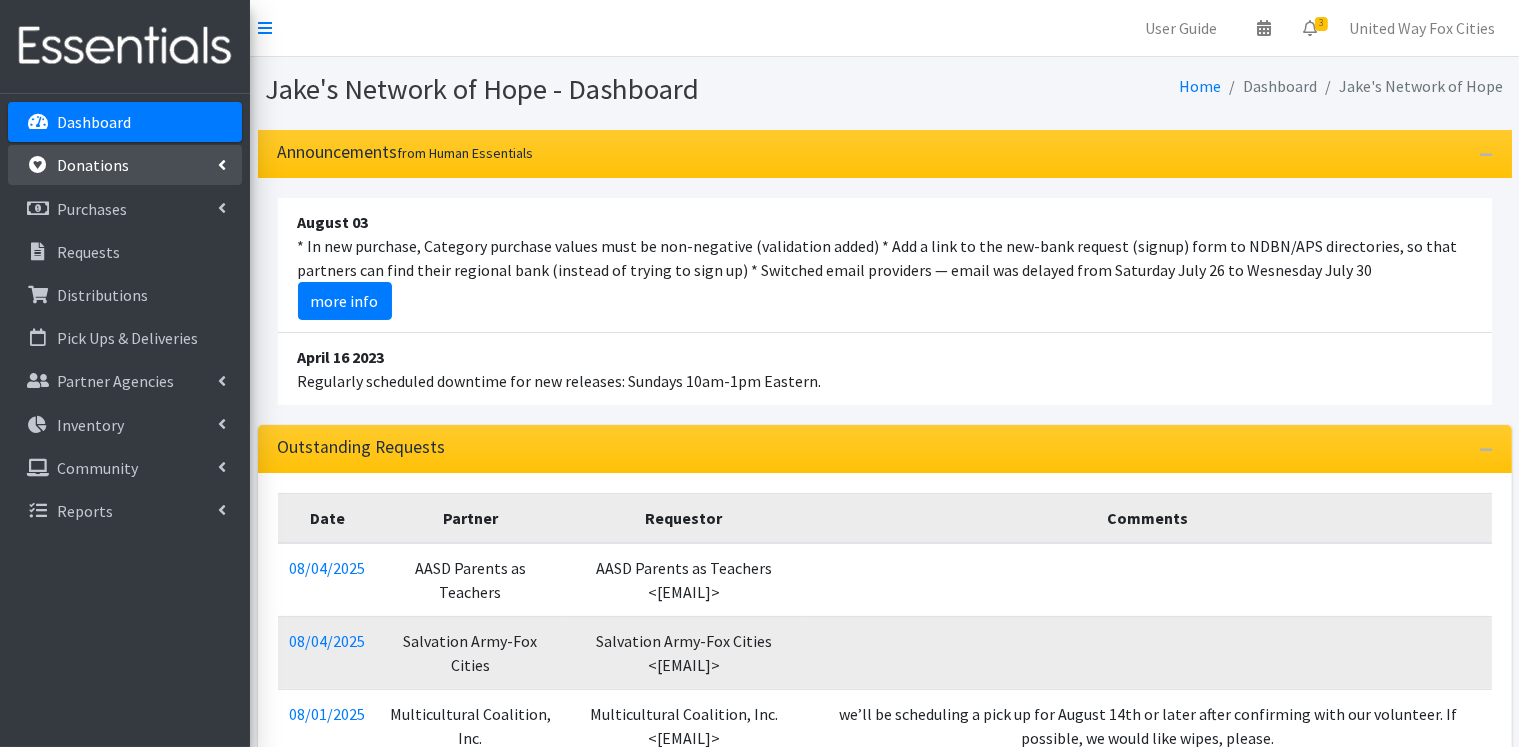 click on "Donations" at bounding box center (125, 165) 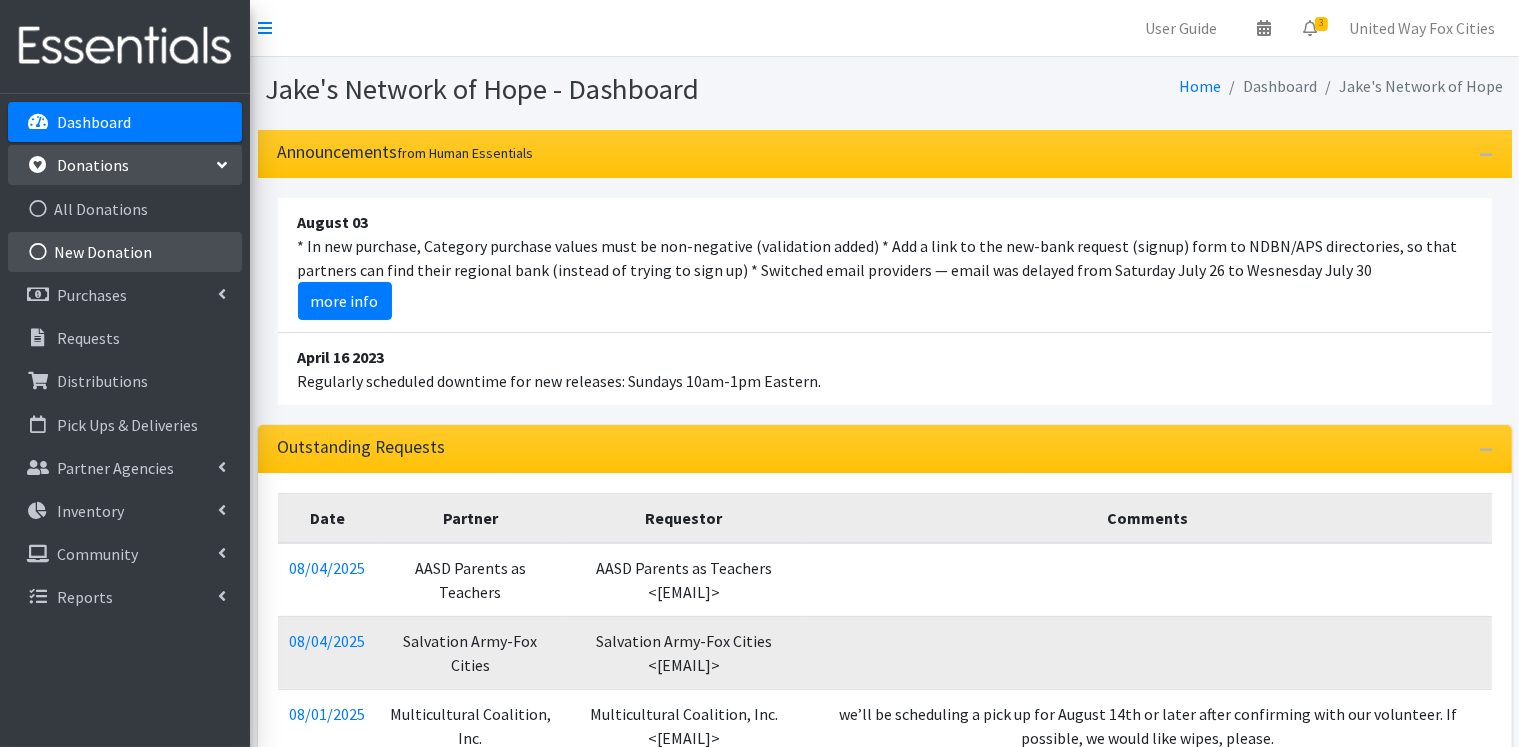 click on "New Donation" at bounding box center [125, 252] 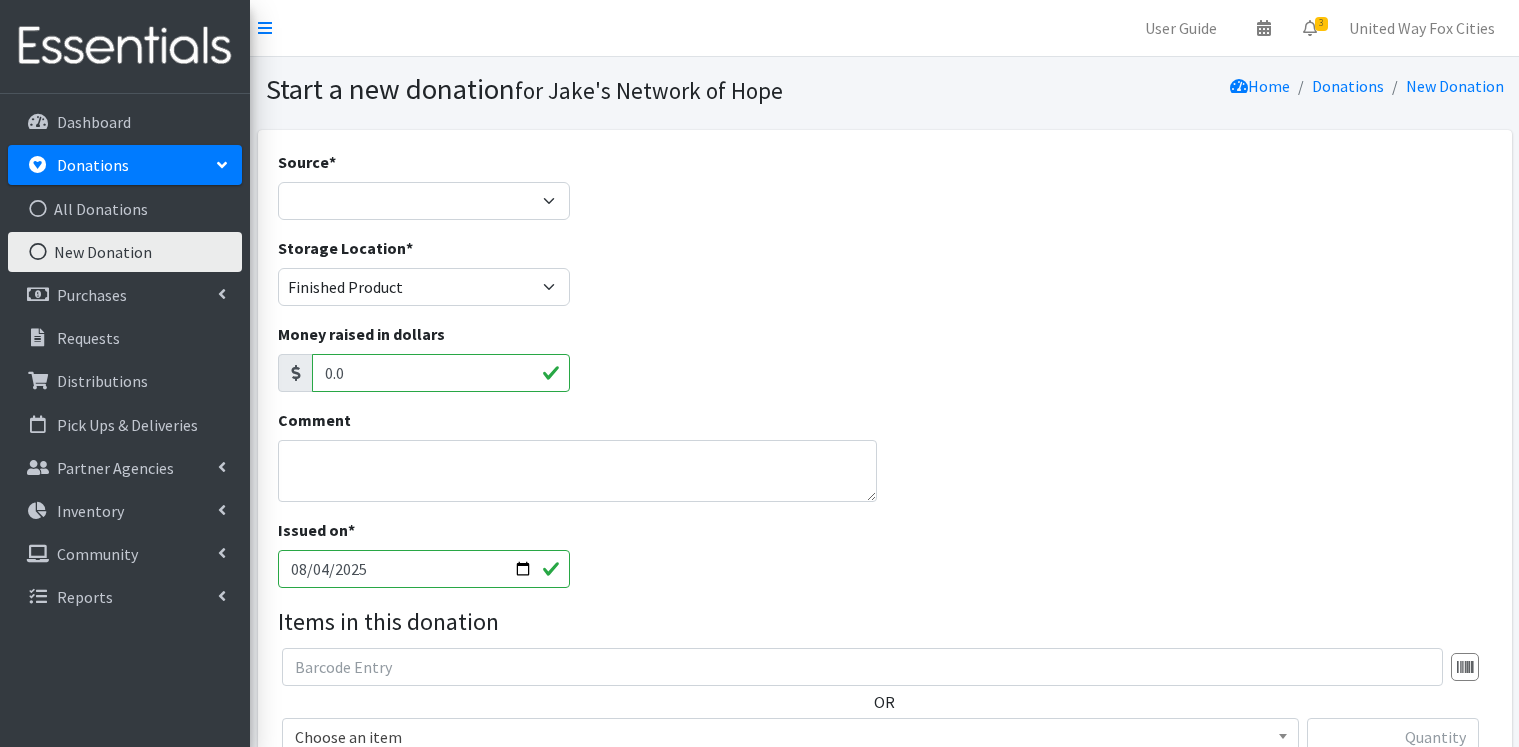 scroll, scrollTop: 0, scrollLeft: 0, axis: both 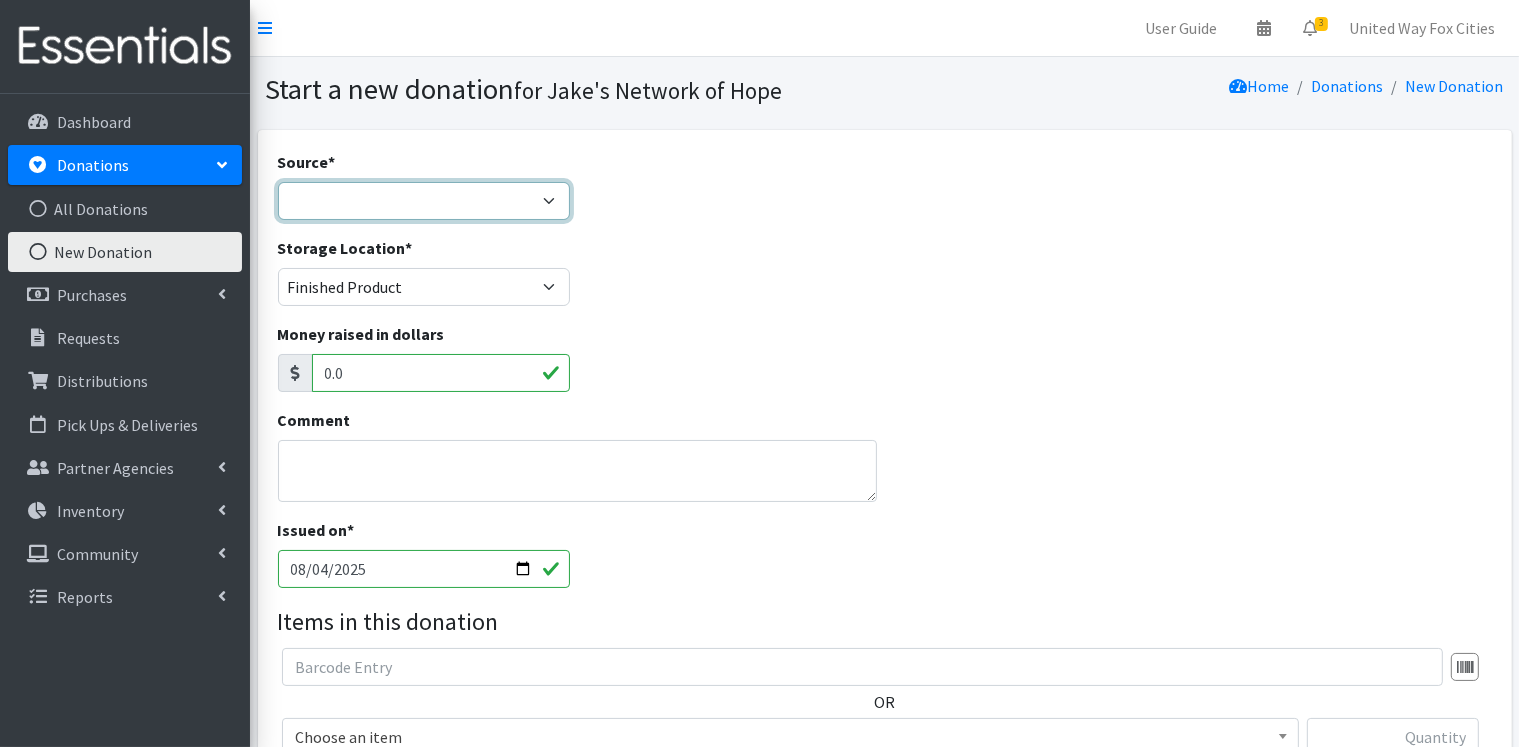 click on "Product Drive
Manufacturer
Donation Site
Misc. Donation" at bounding box center [424, 201] 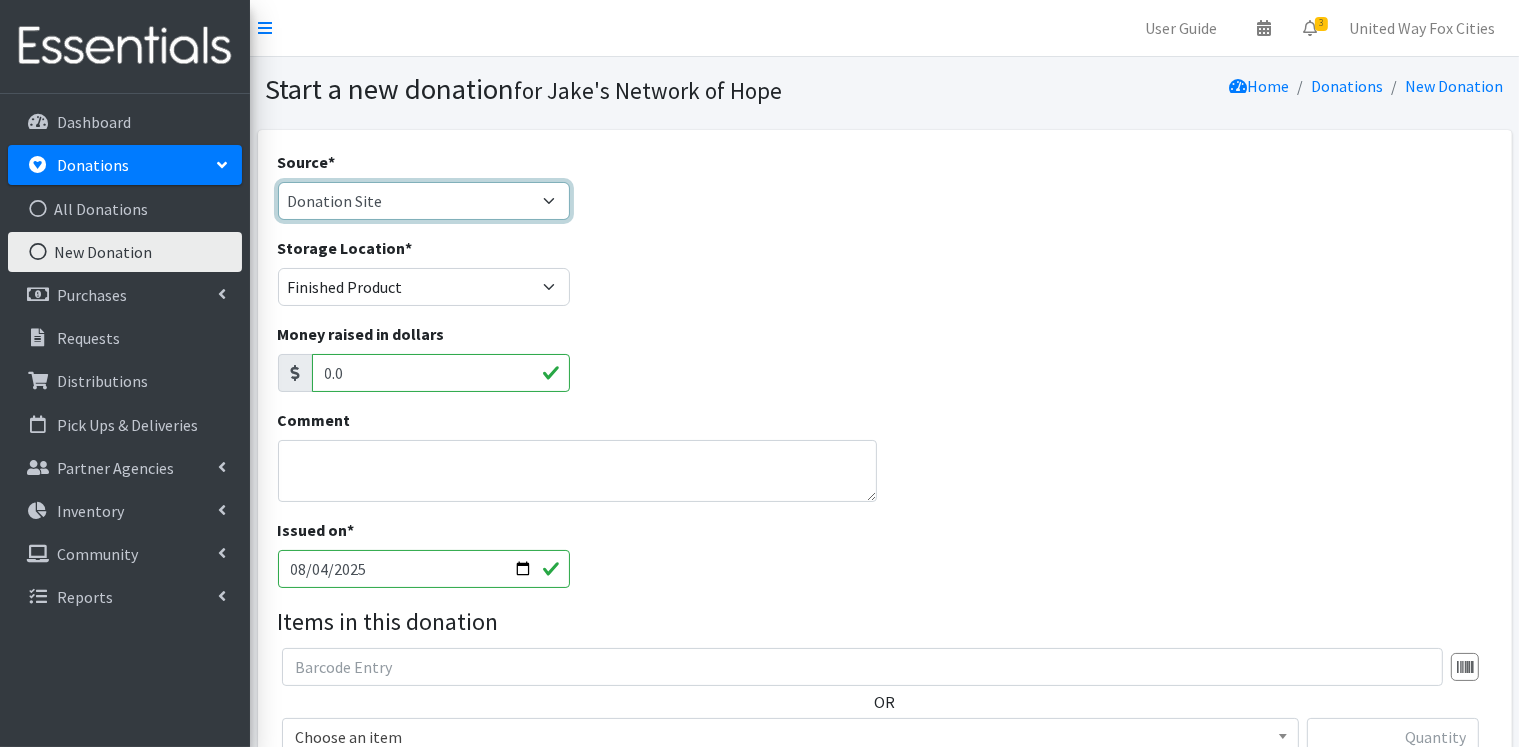 click on "Product Drive
Manufacturer
Donation Site
Misc. Donation" at bounding box center (424, 201) 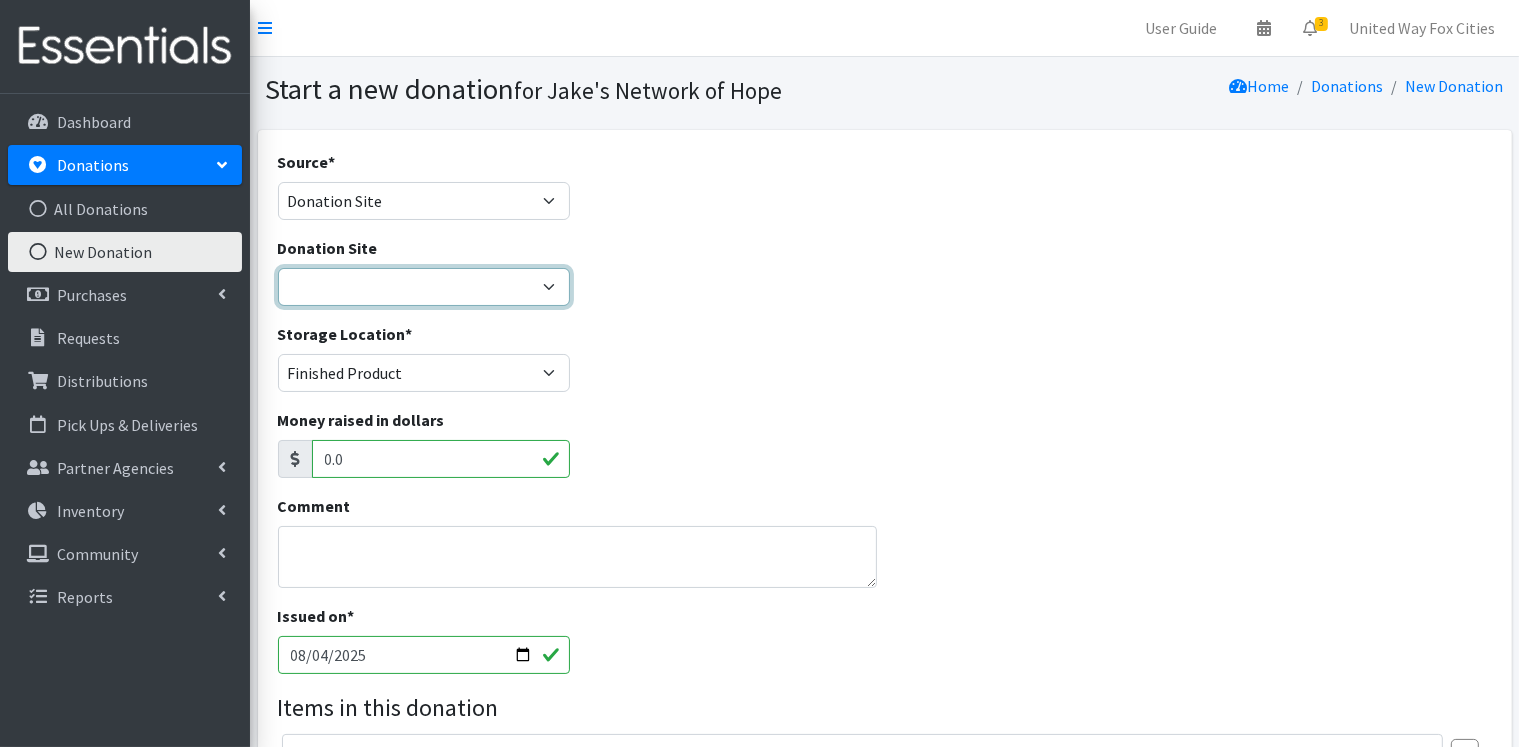 click on "Jake's Network of Hope
United Way Fox Cities" at bounding box center (424, 287) 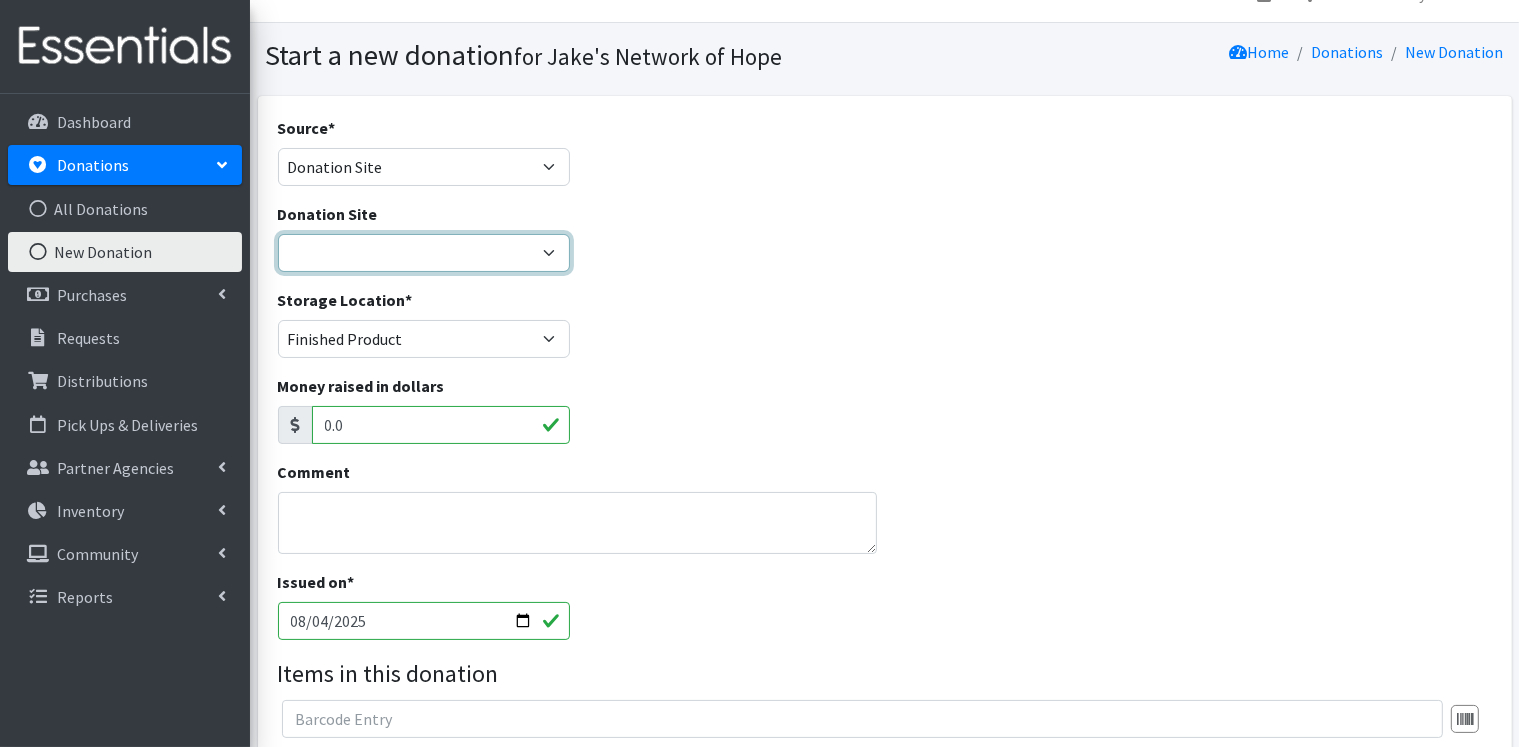 scroll, scrollTop: 0, scrollLeft: 0, axis: both 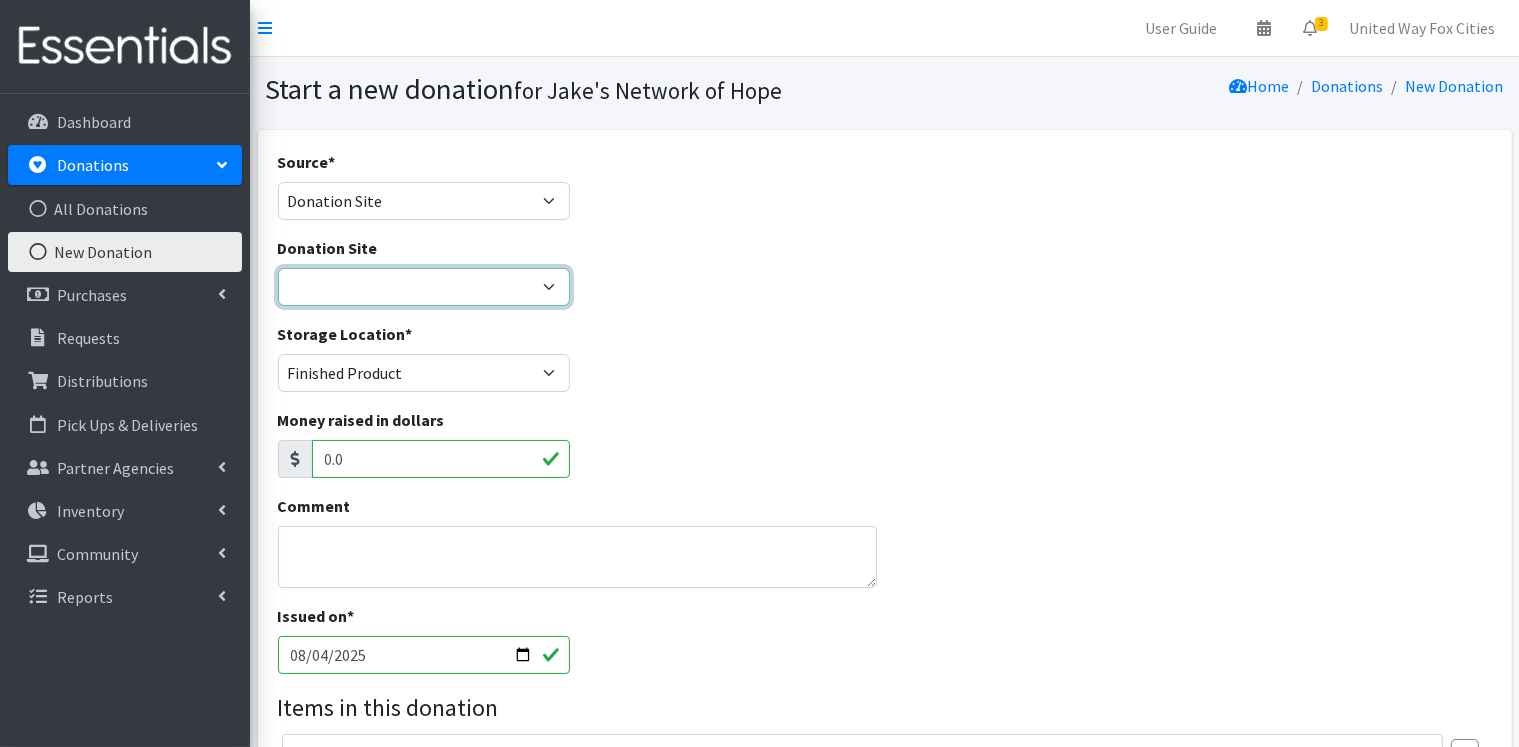 click on "Jake's Network of Hope
United Way Fox Cities" at bounding box center [424, 287] 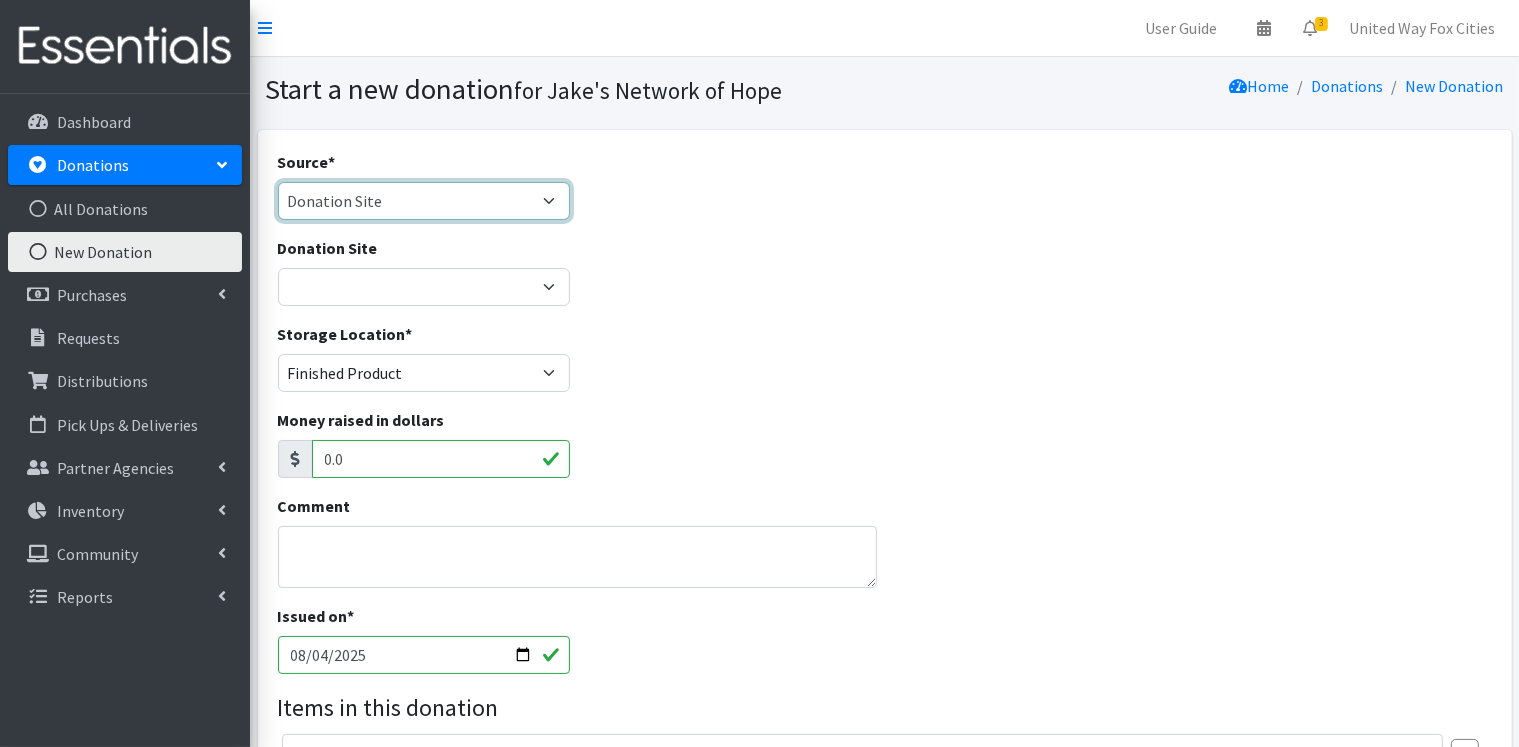 click on "Product Drive
Manufacturer
Donation Site
Misc. Donation" at bounding box center [424, 201] 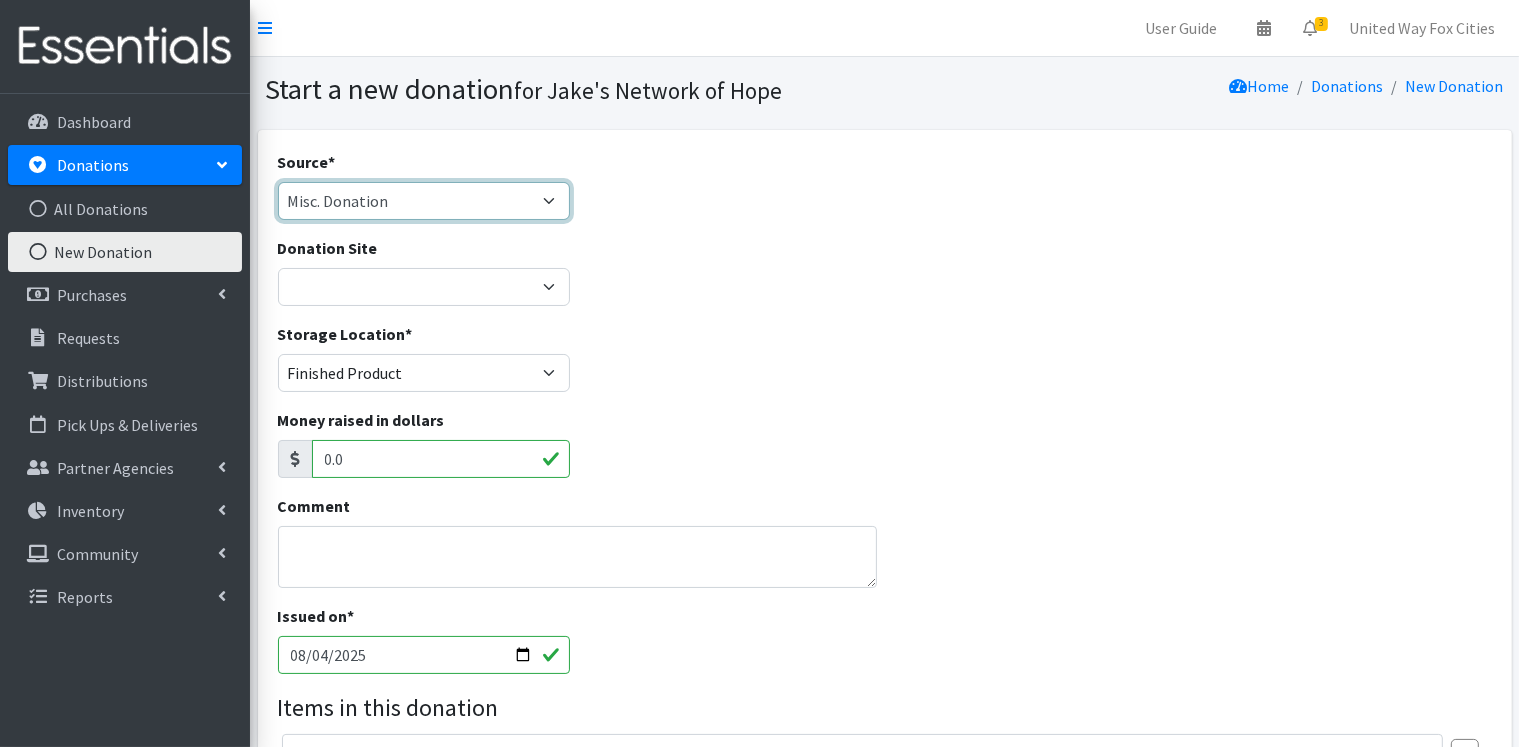 click on "Product Drive
Manufacturer
Donation Site
Misc. Donation" at bounding box center [424, 201] 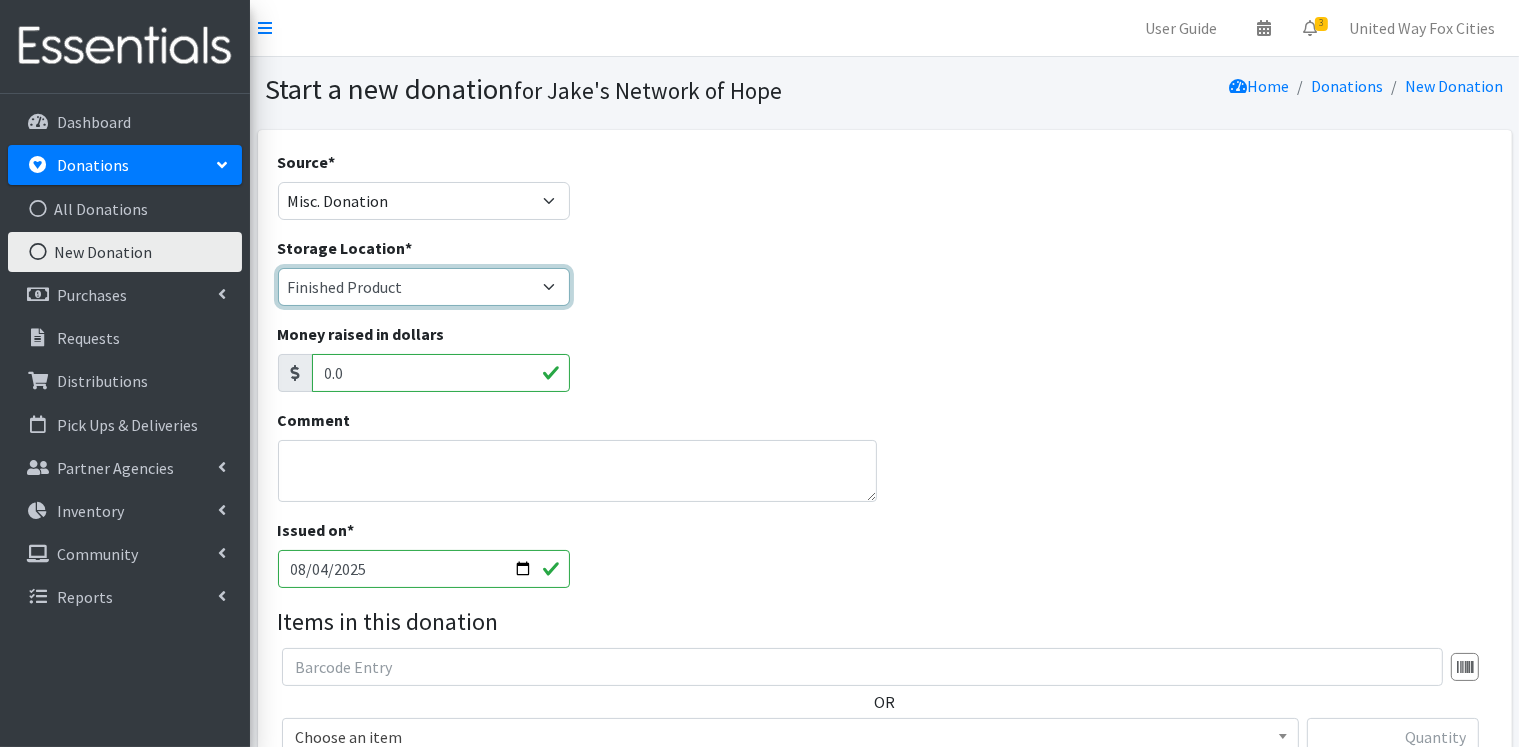 click on "Cloth Diapers
Finished Product
RAW Product" at bounding box center [424, 287] 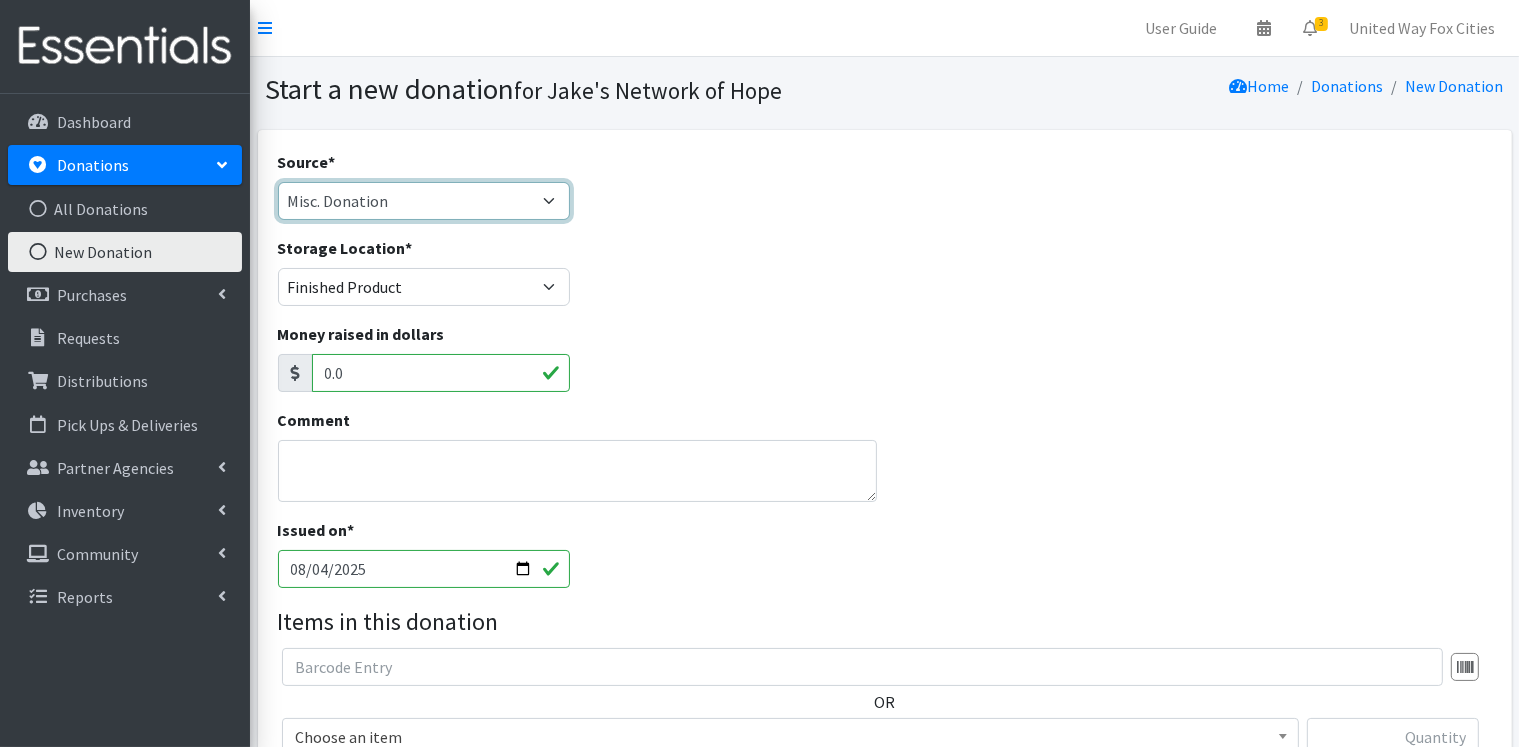 click on "Product Drive
Manufacturer
Donation Site
Misc. Donation" at bounding box center [424, 201] 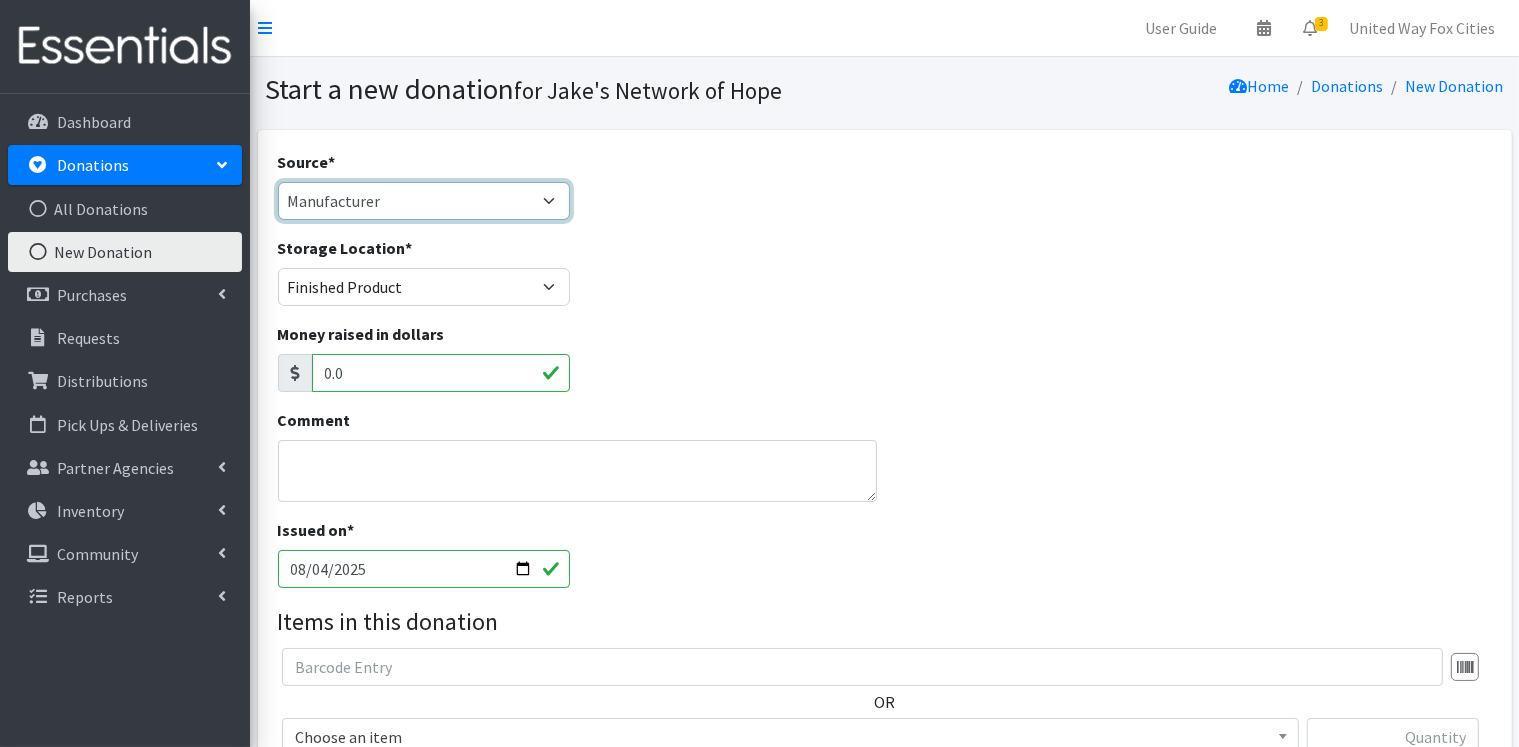 click on "Product Drive
Manufacturer
Donation Site
Misc. Donation" at bounding box center [424, 201] 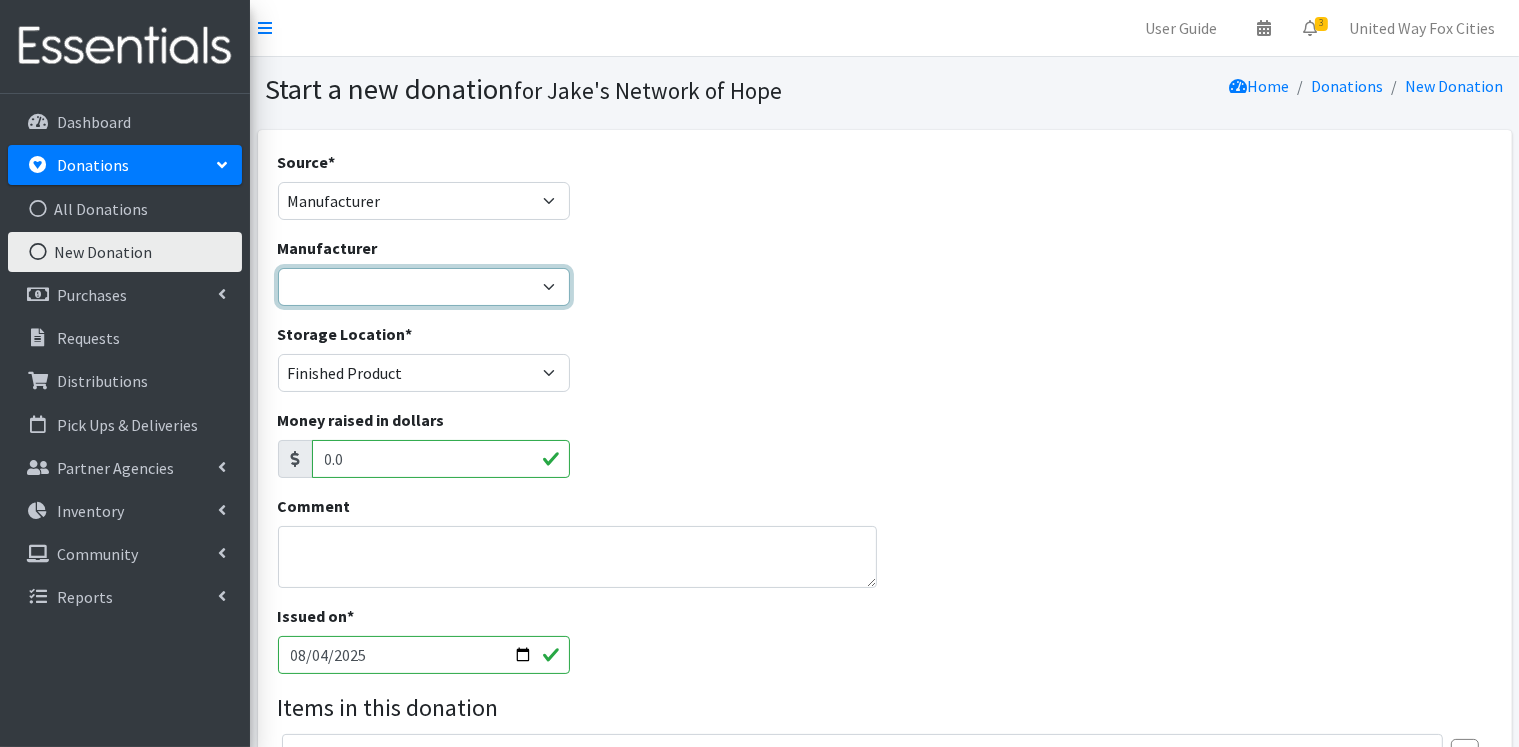 click on "Kimberly-Clark ---Create new Manufacturer---" at bounding box center (424, 287) 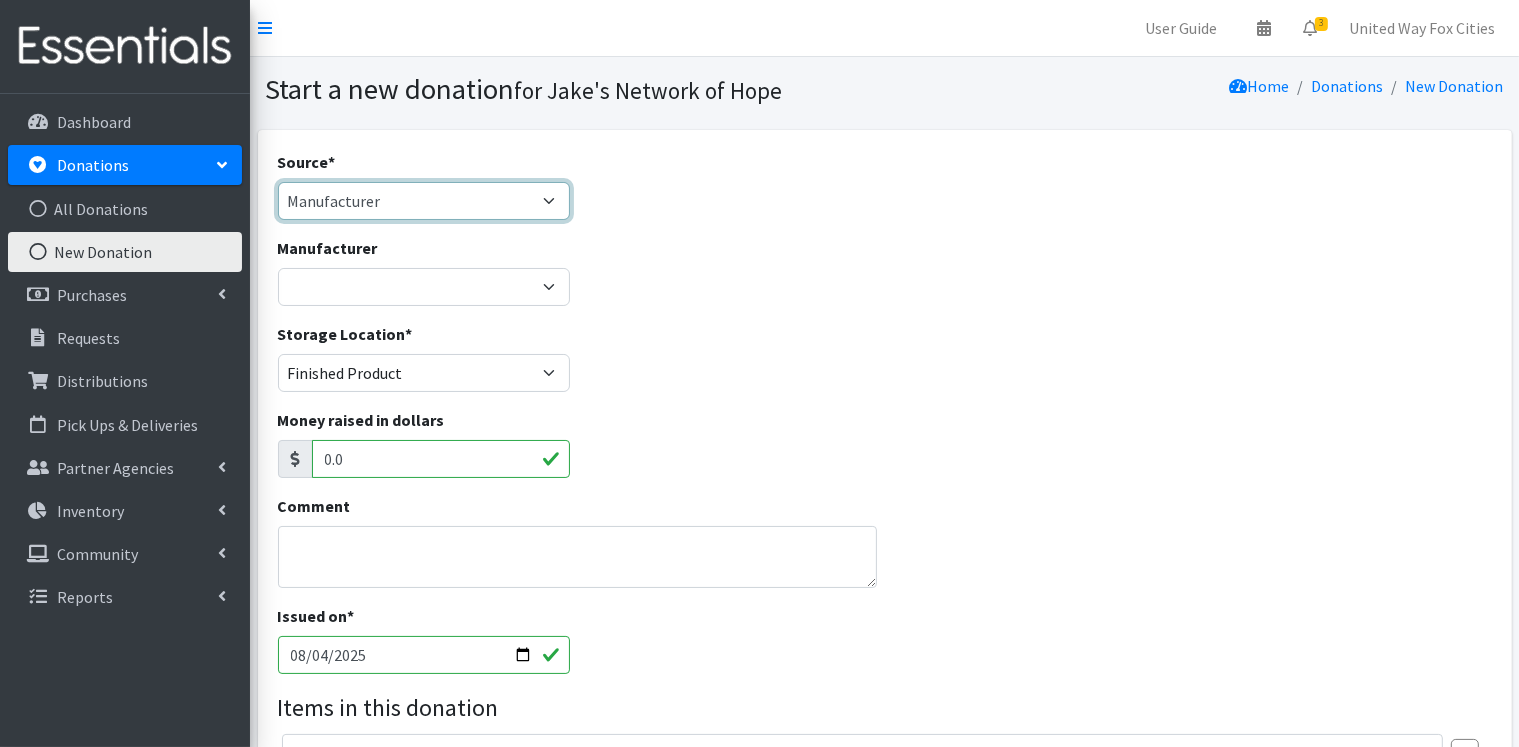 click on "Product Drive
Manufacturer
Donation Site
Misc. Donation" at bounding box center [424, 201] 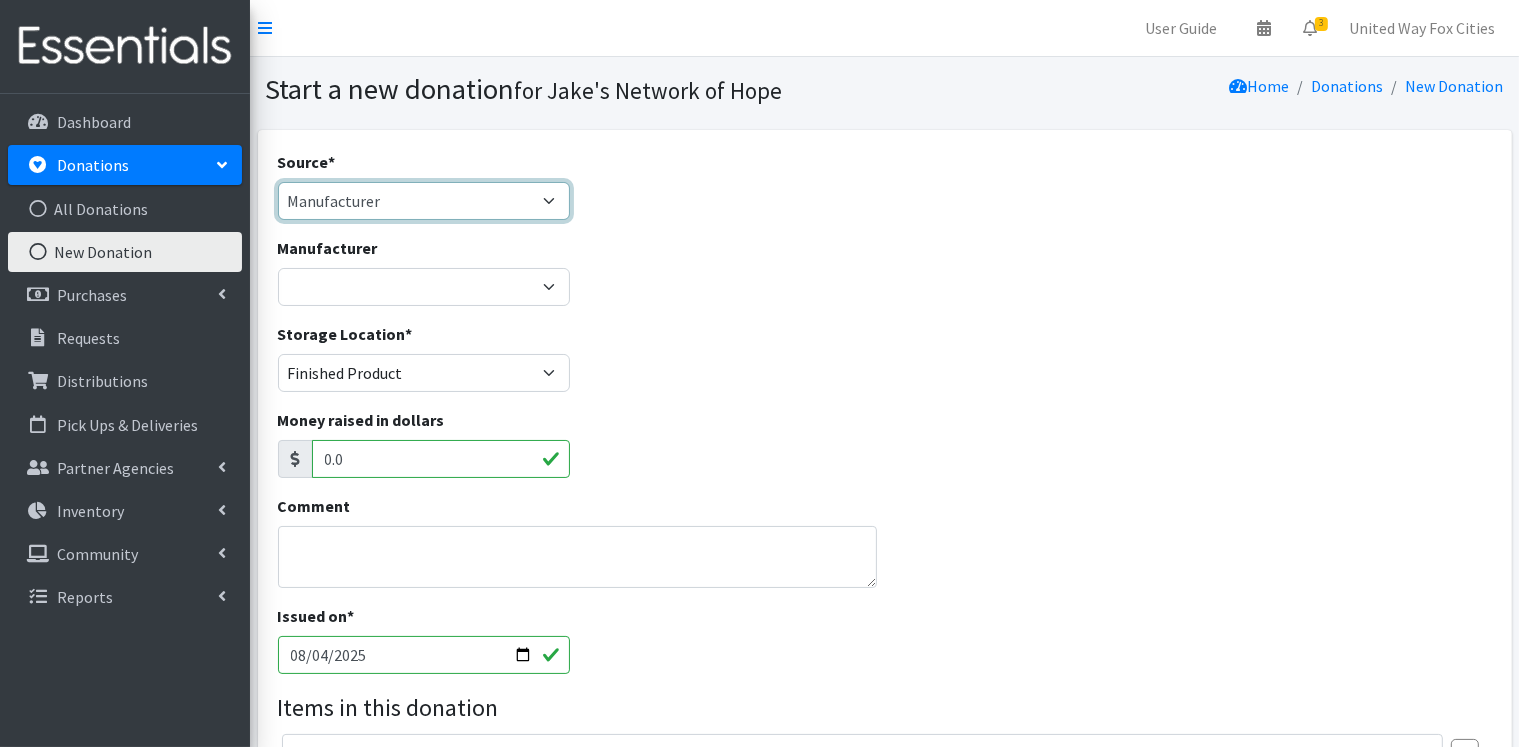 select on "Donation Site" 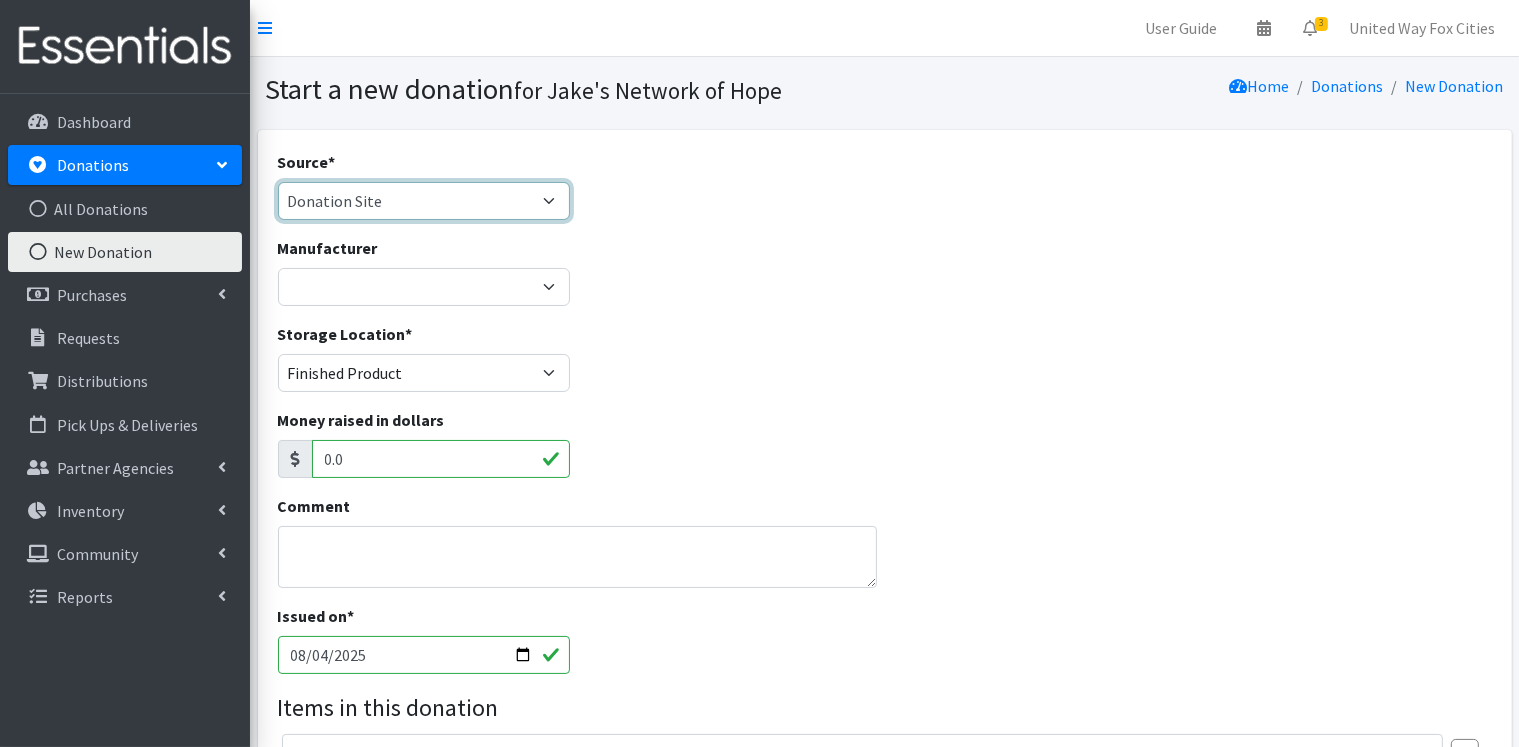 click on "Product Drive
Manufacturer
Donation Site
Misc. Donation" at bounding box center [424, 201] 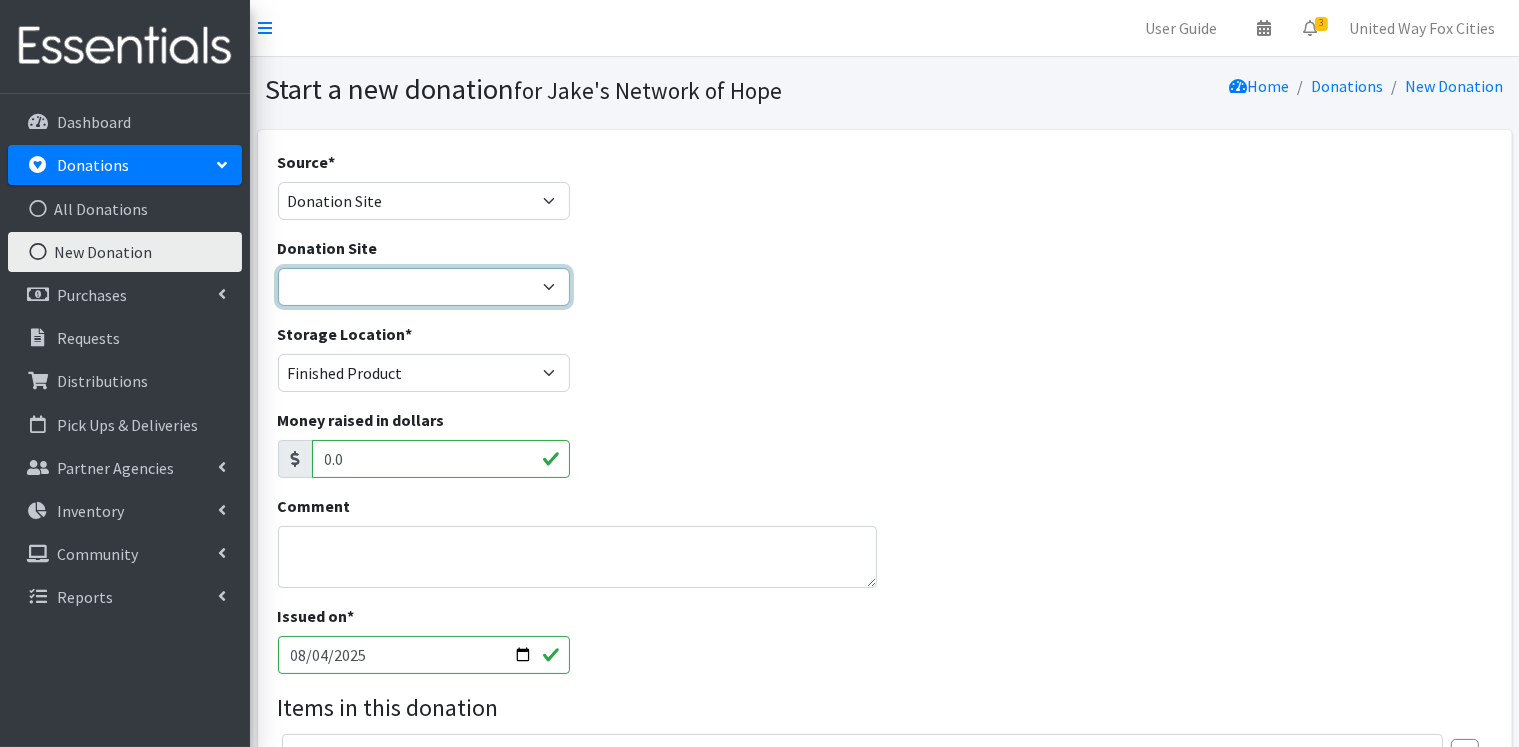 click on "Jake's Network of Hope
United Way Fox Cities" at bounding box center (424, 287) 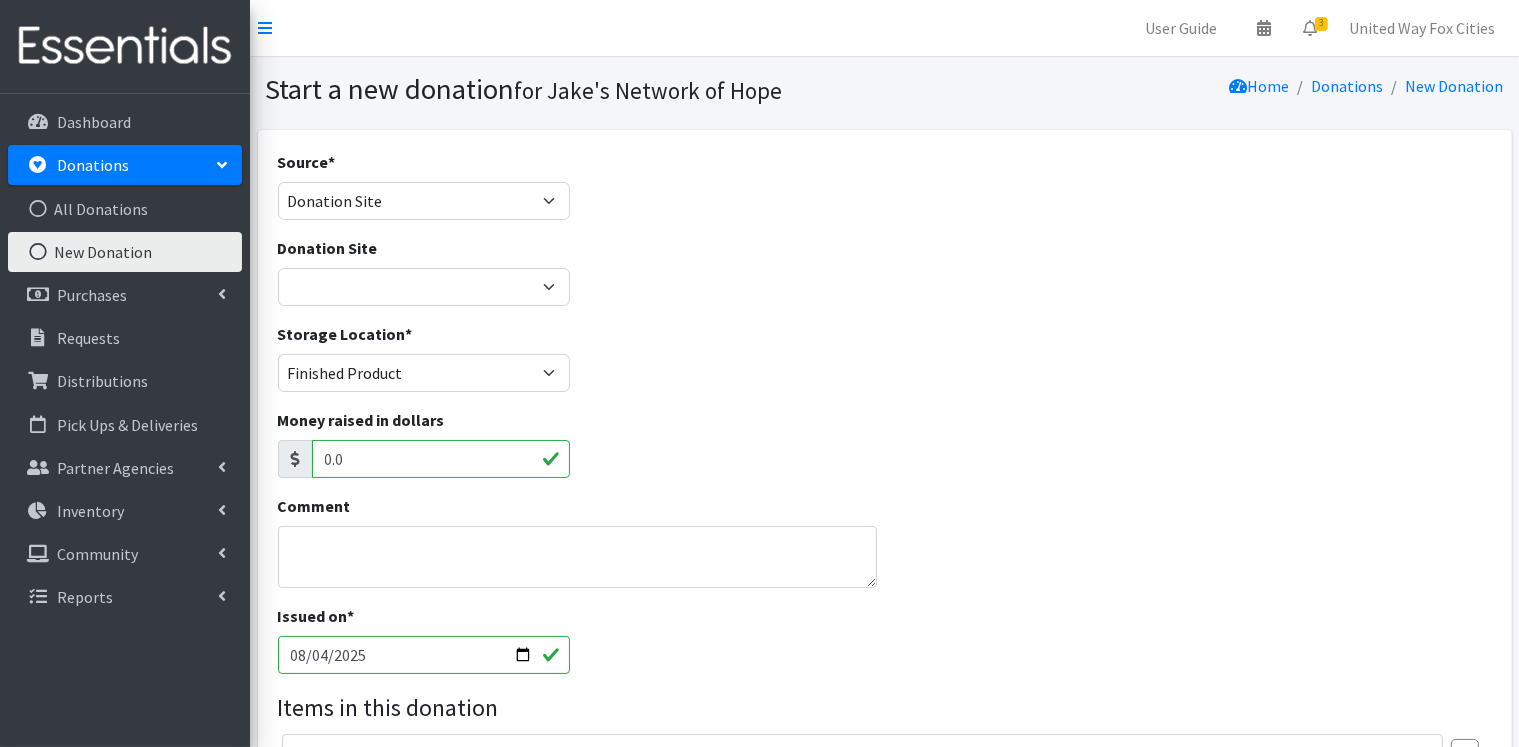 click on "Donation Site
Jake's Network of Hope
United Way Fox Cities" at bounding box center (884, 279) 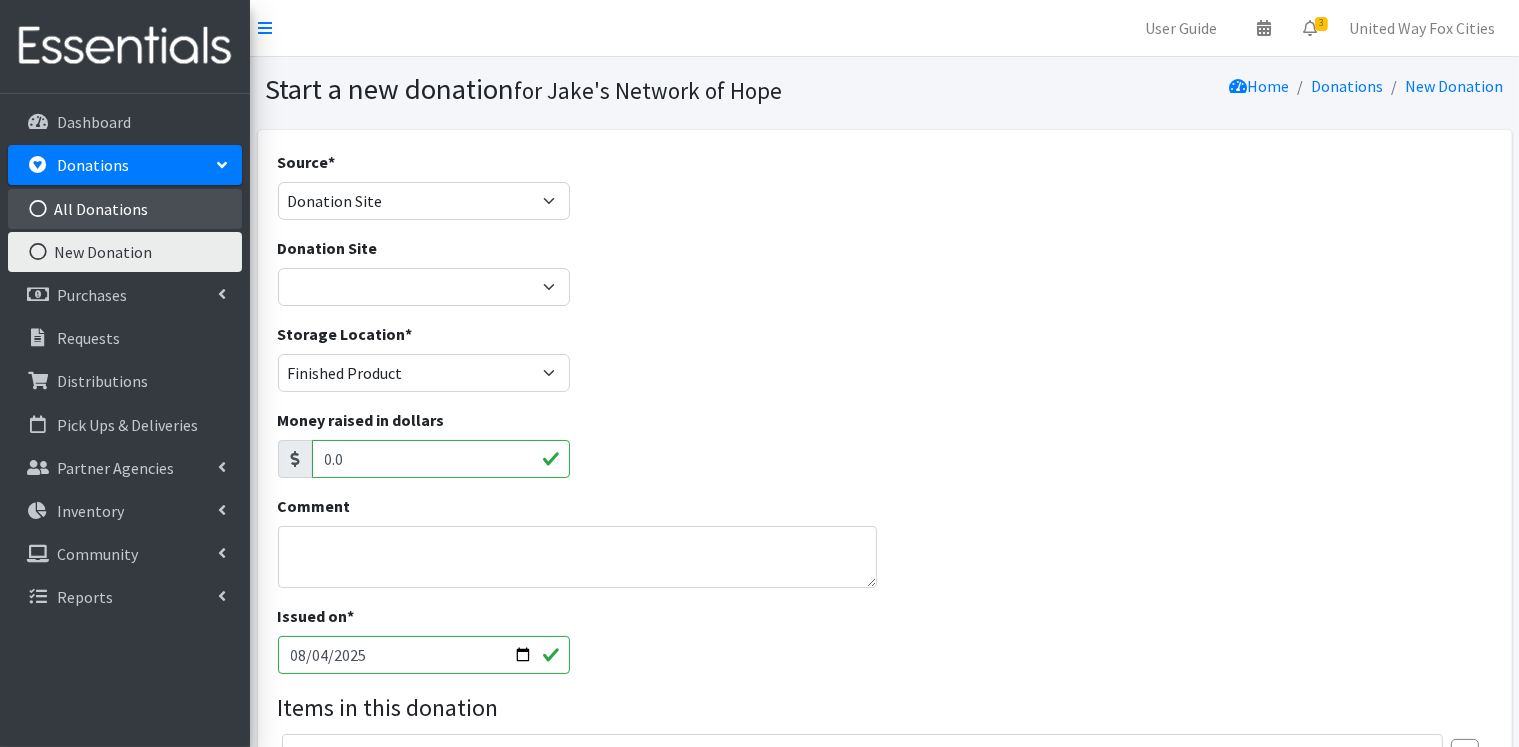 click on "All Donations" at bounding box center [125, 209] 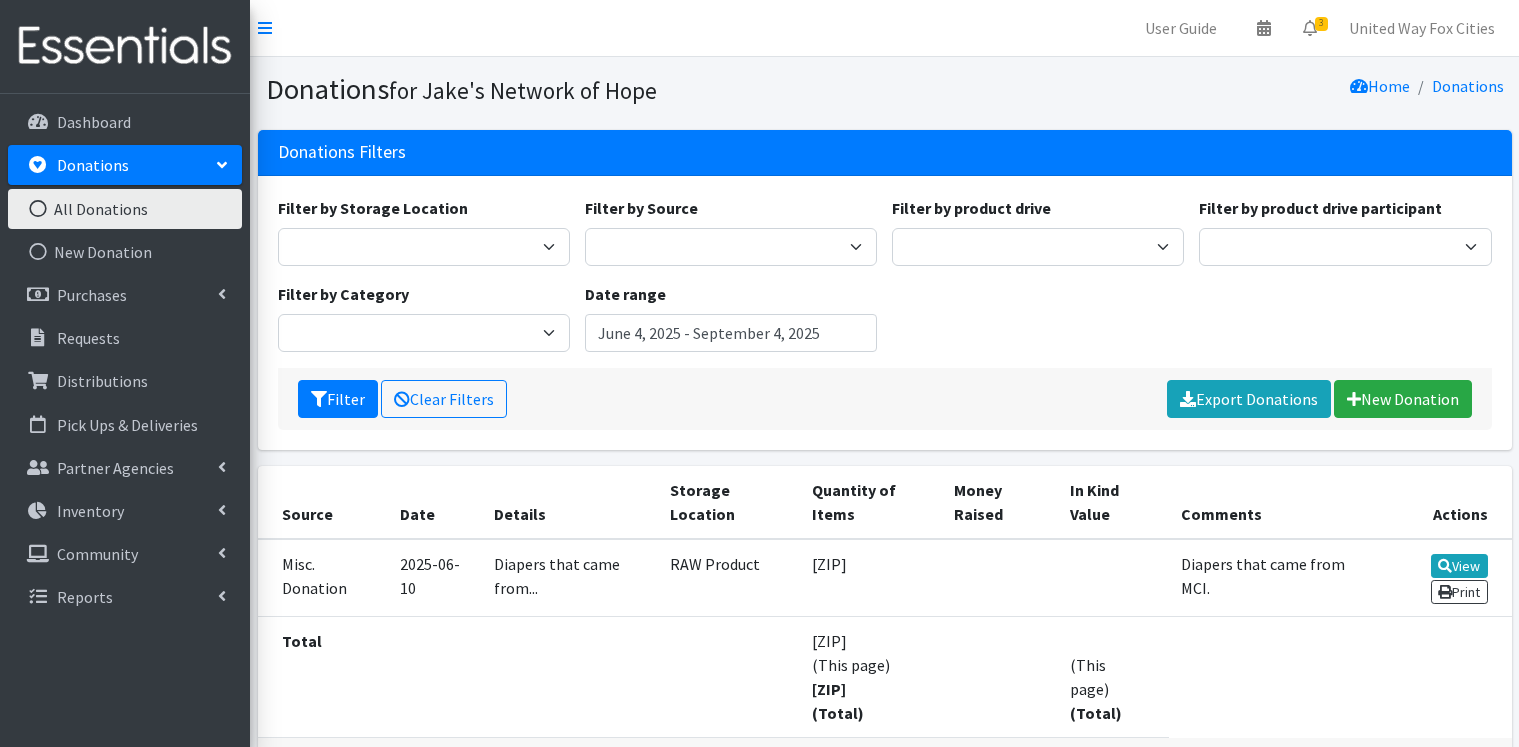 scroll, scrollTop: 0, scrollLeft: 0, axis: both 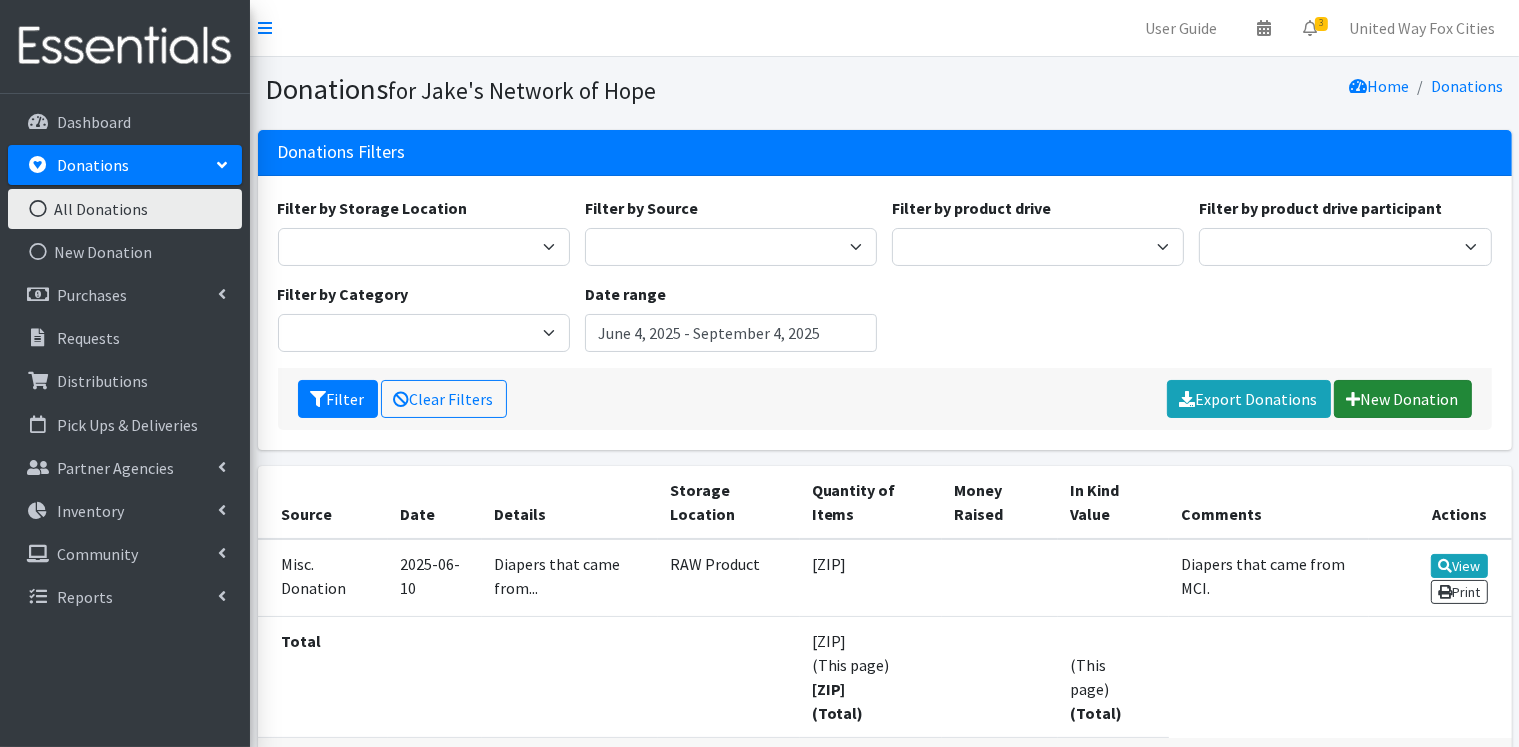 click on "New Donation" at bounding box center [1403, 399] 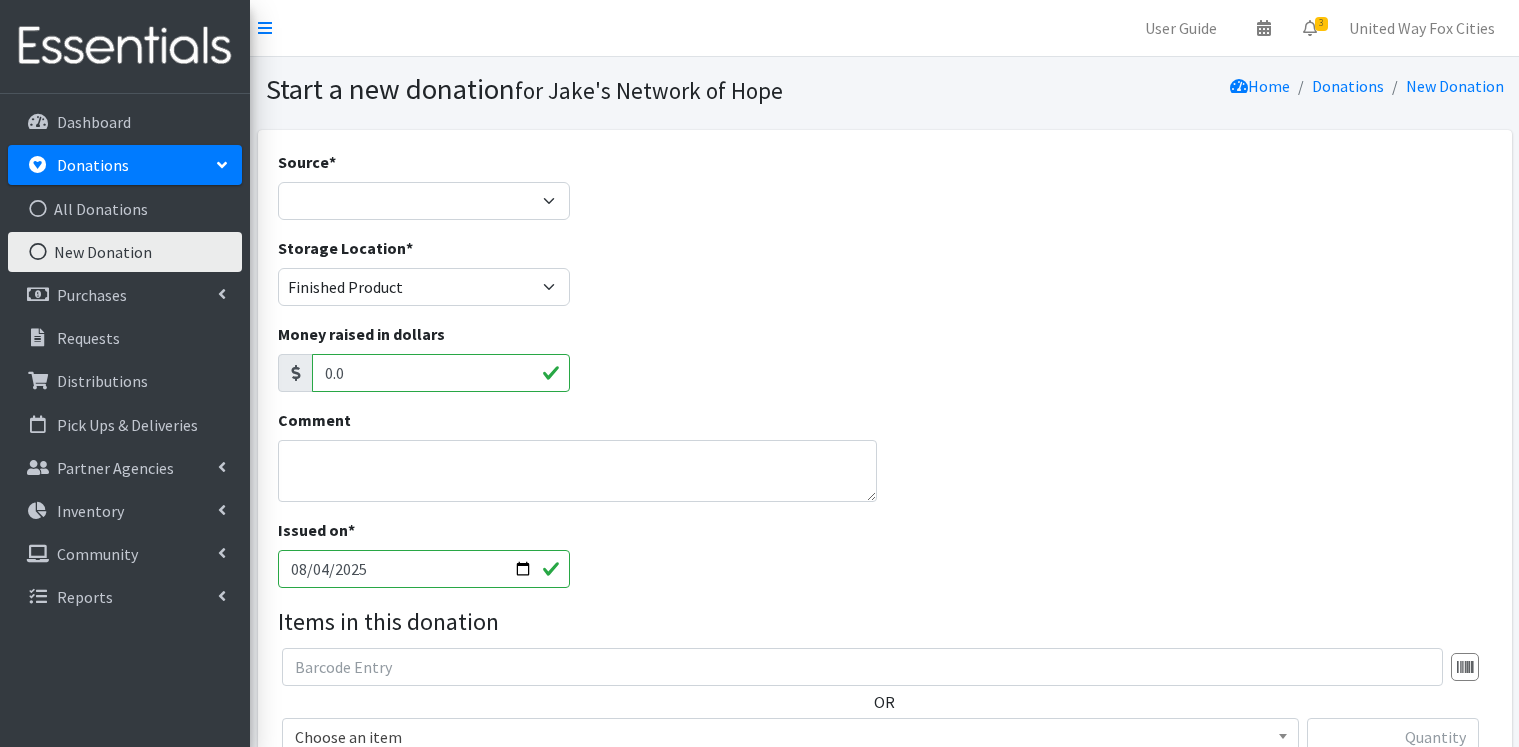 scroll, scrollTop: 0, scrollLeft: 0, axis: both 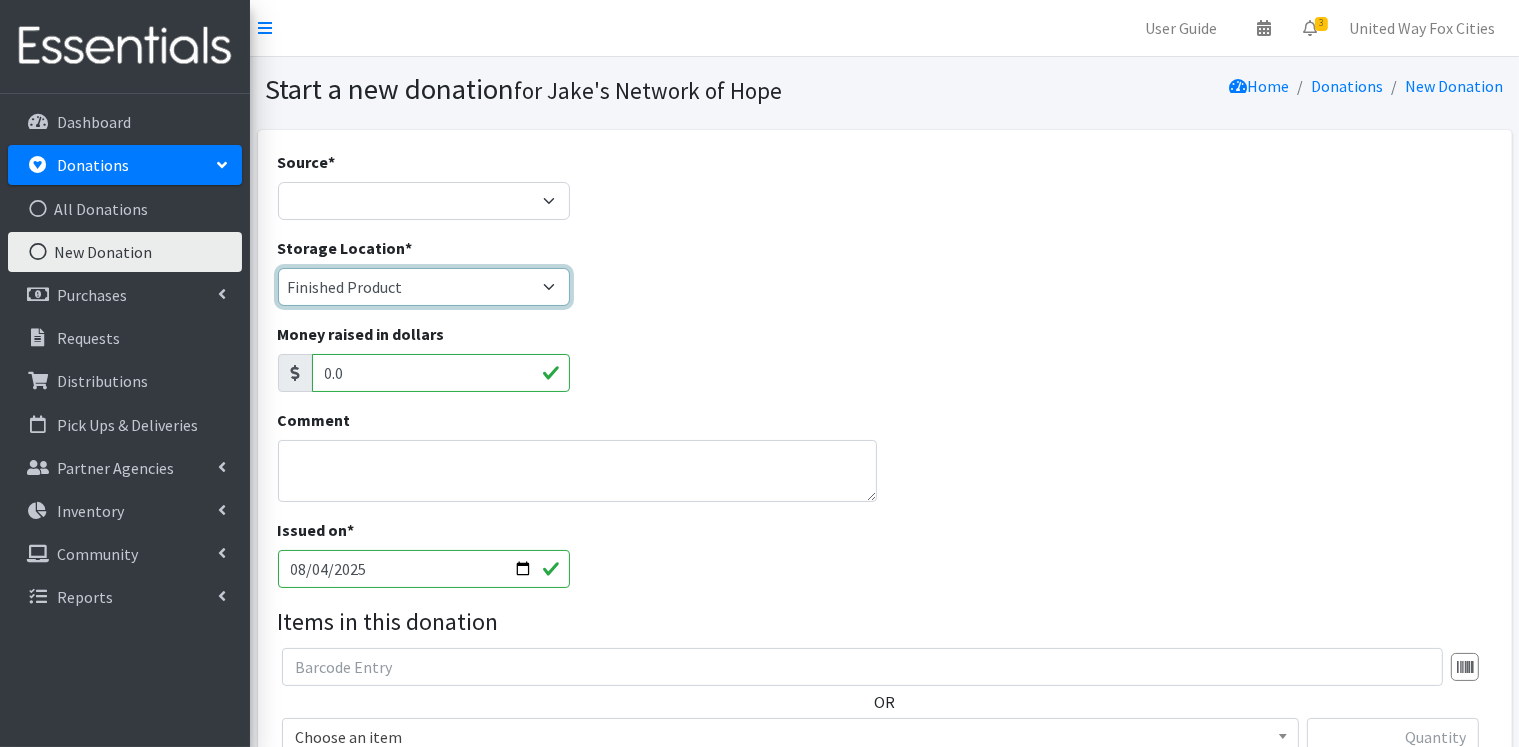 click on "Cloth Diapers
Finished Product
RAW Product" at bounding box center (424, 287) 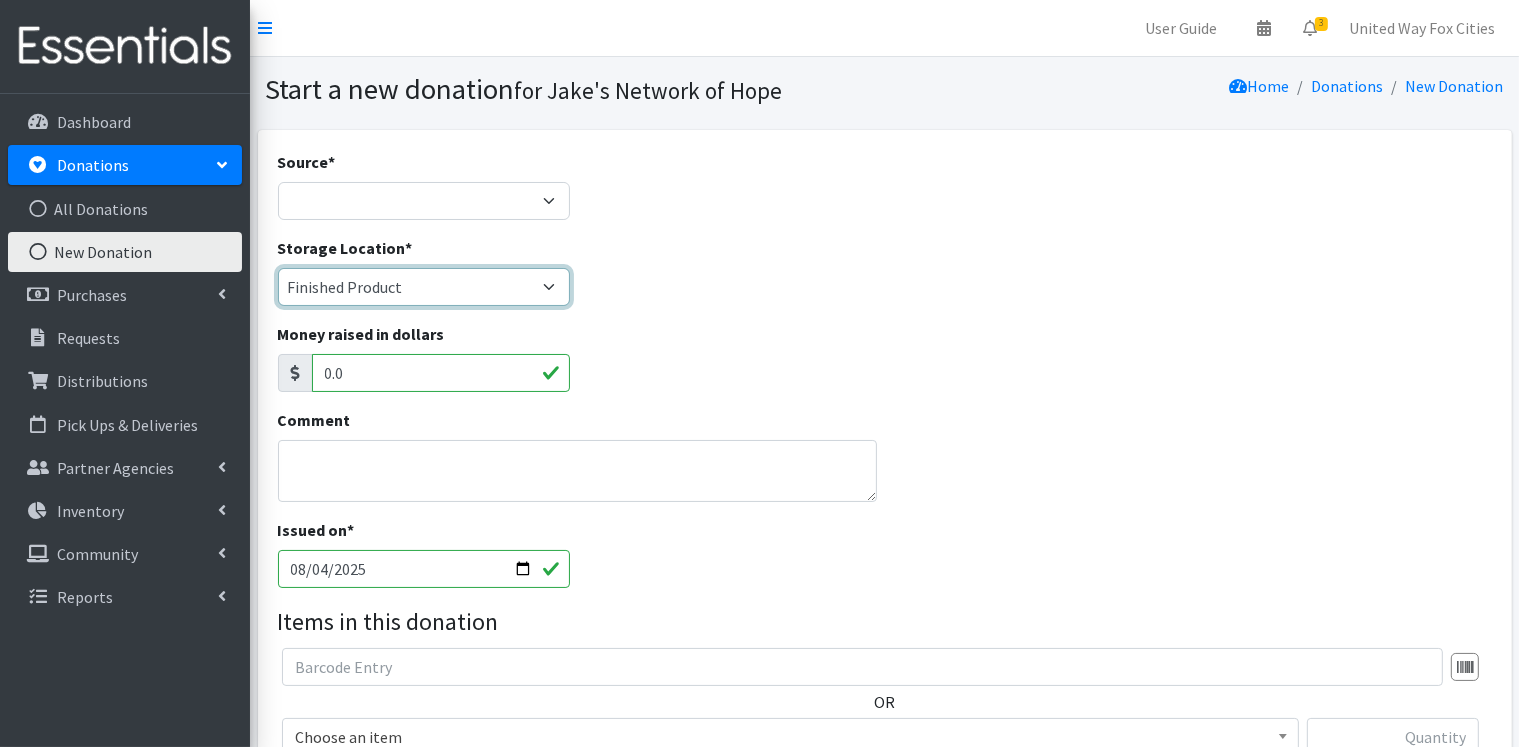 select on "448" 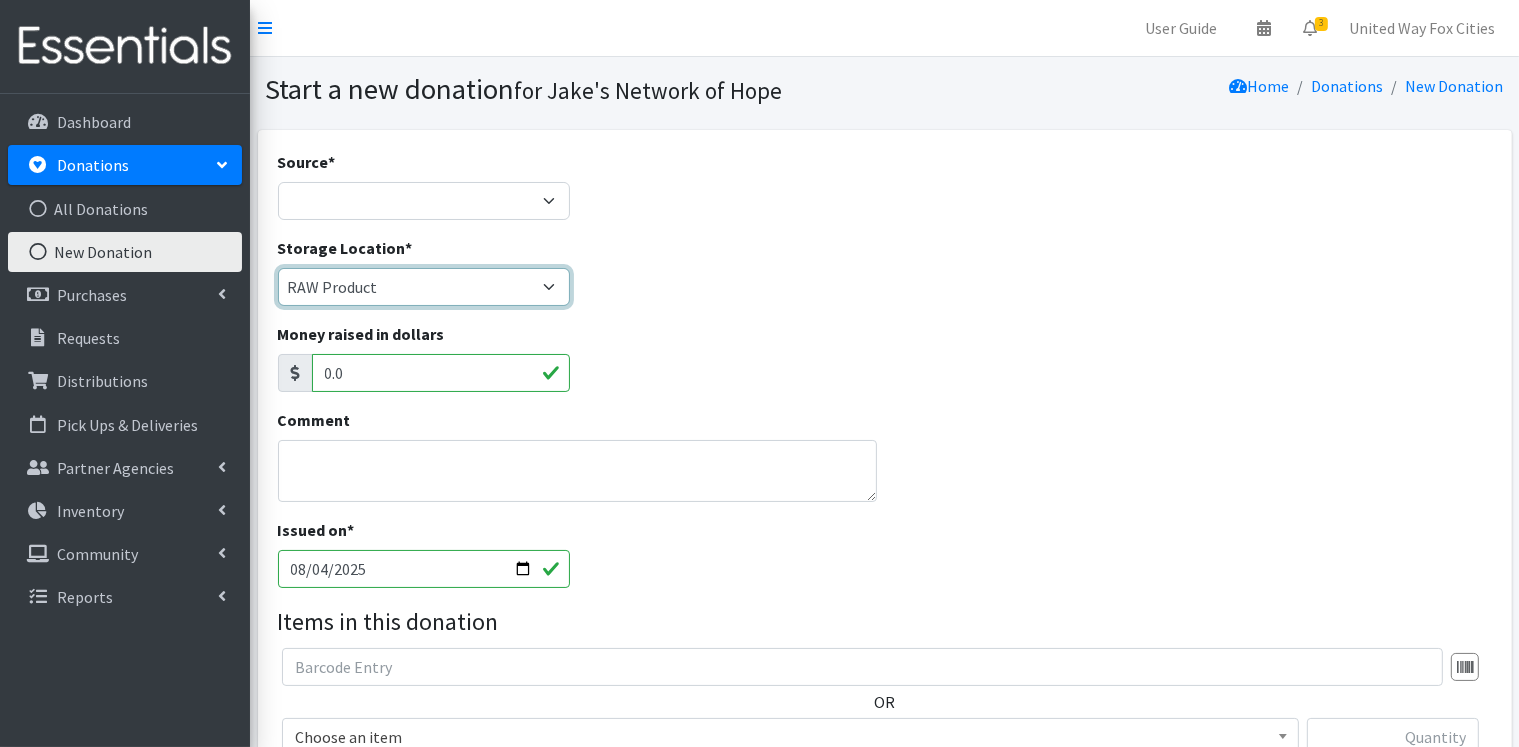 click on "Cloth Diapers
Finished Product
RAW Product" at bounding box center (424, 287) 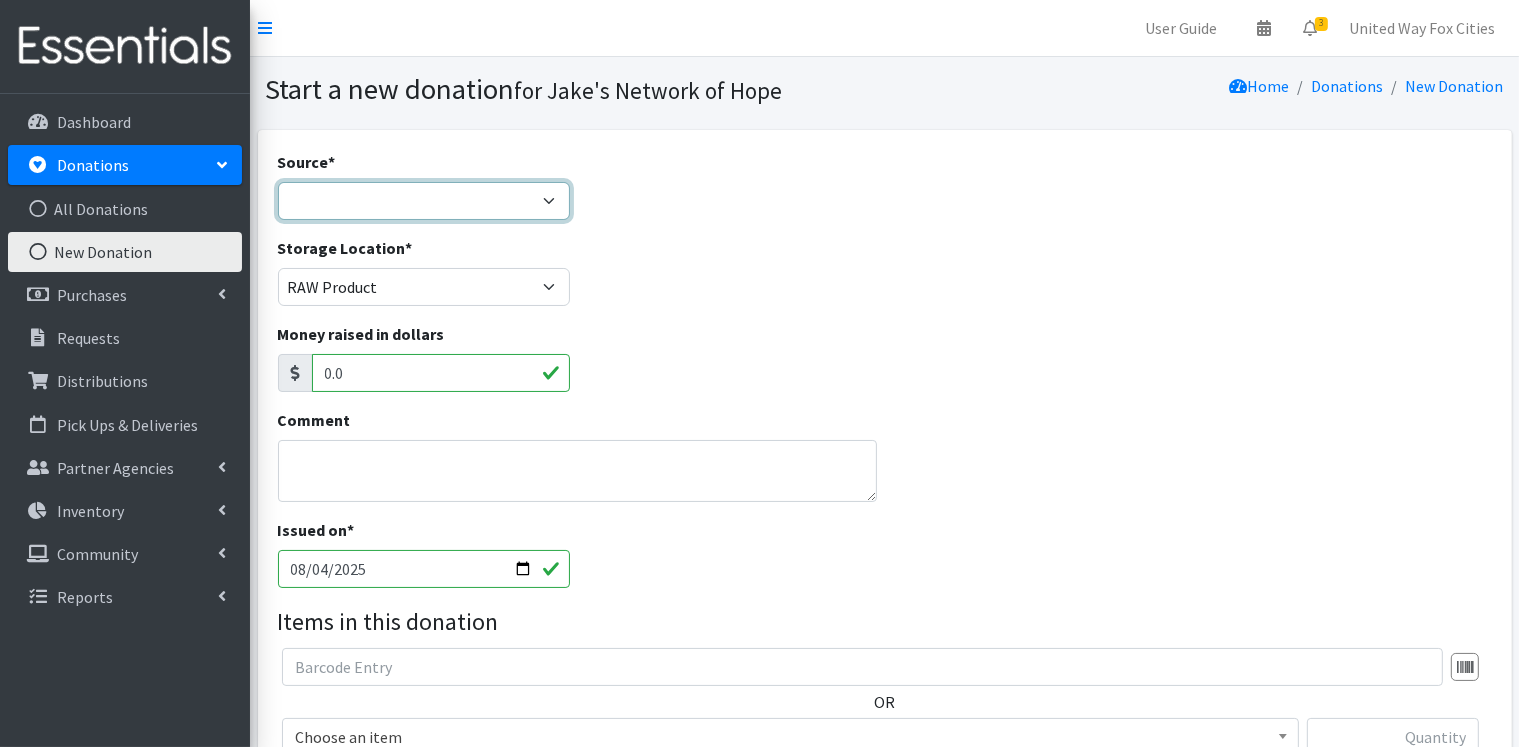 click on "Product Drive
Manufacturer
Donation Site
Misc. Donation" at bounding box center (424, 201) 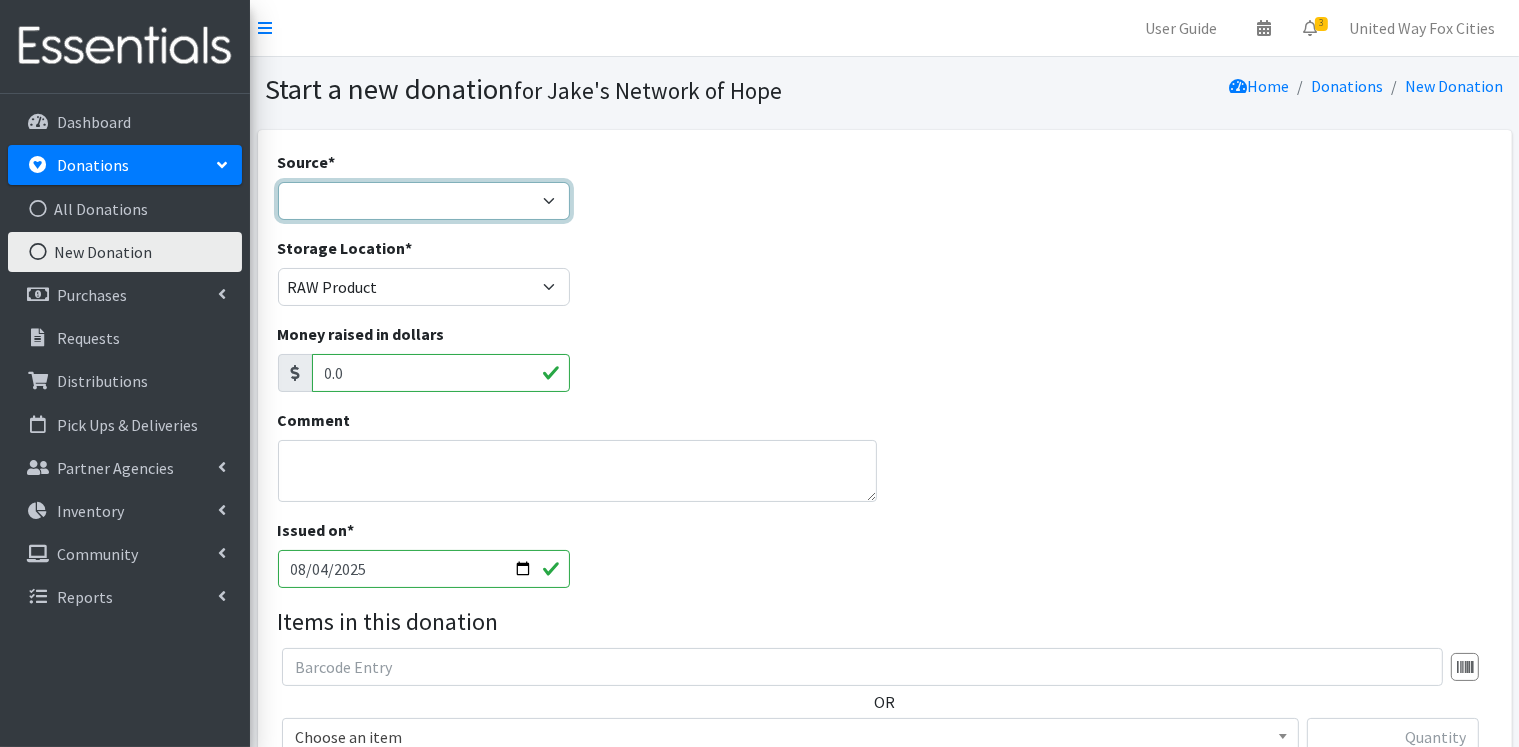 select on "Manufacturer" 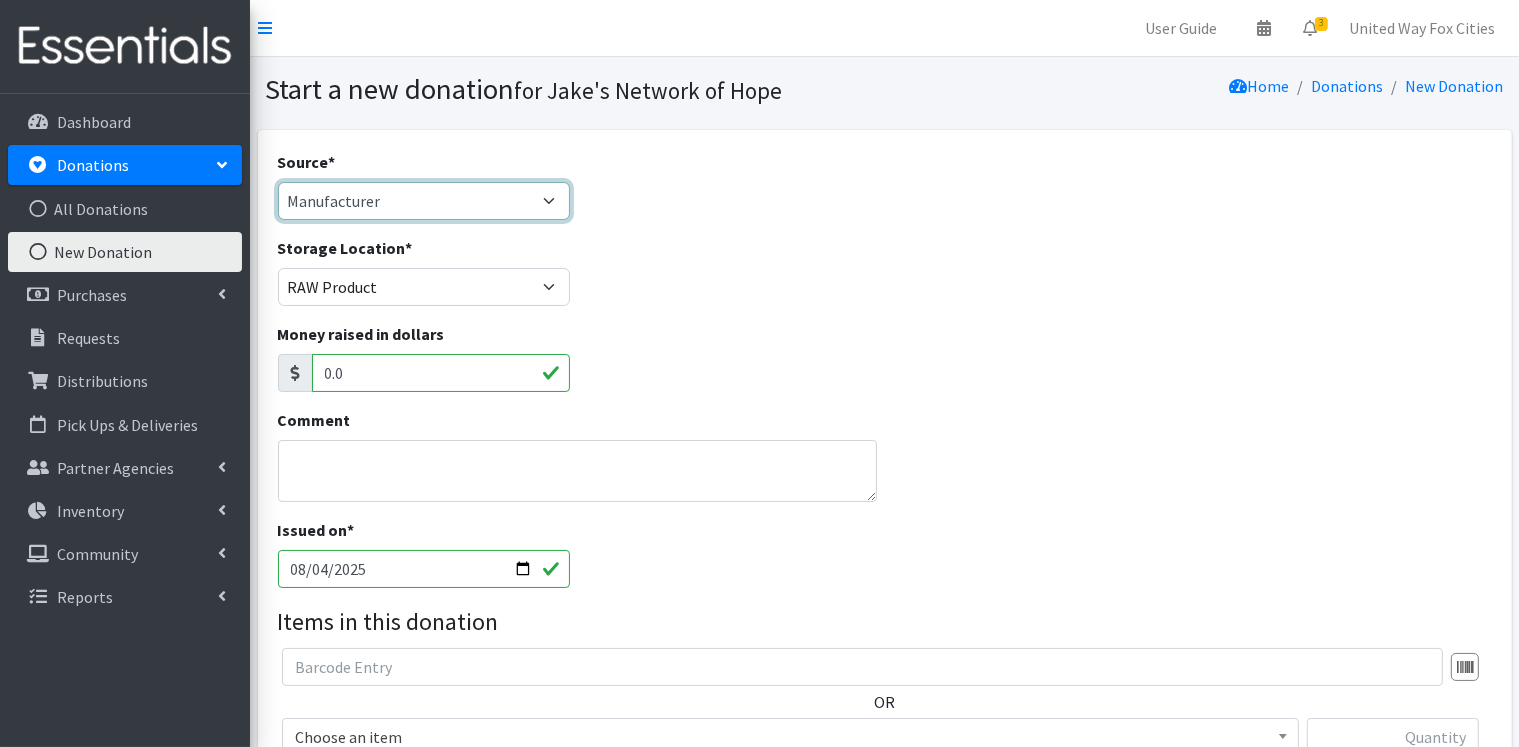 click on "Product Drive
Manufacturer
Donation Site
Misc. Donation" at bounding box center (424, 201) 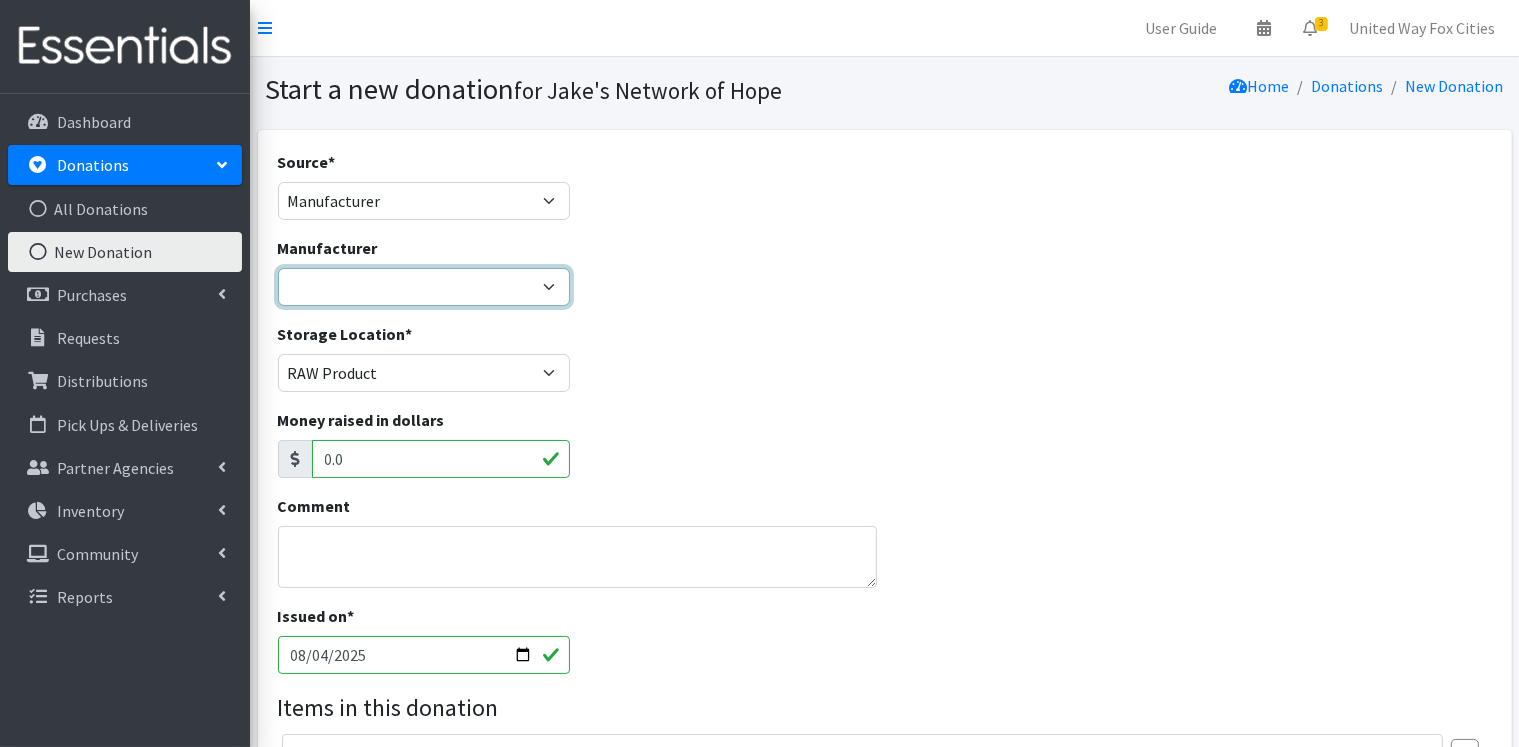 click on "Kimberly-Clark ---Create new Manufacturer---" at bounding box center (424, 287) 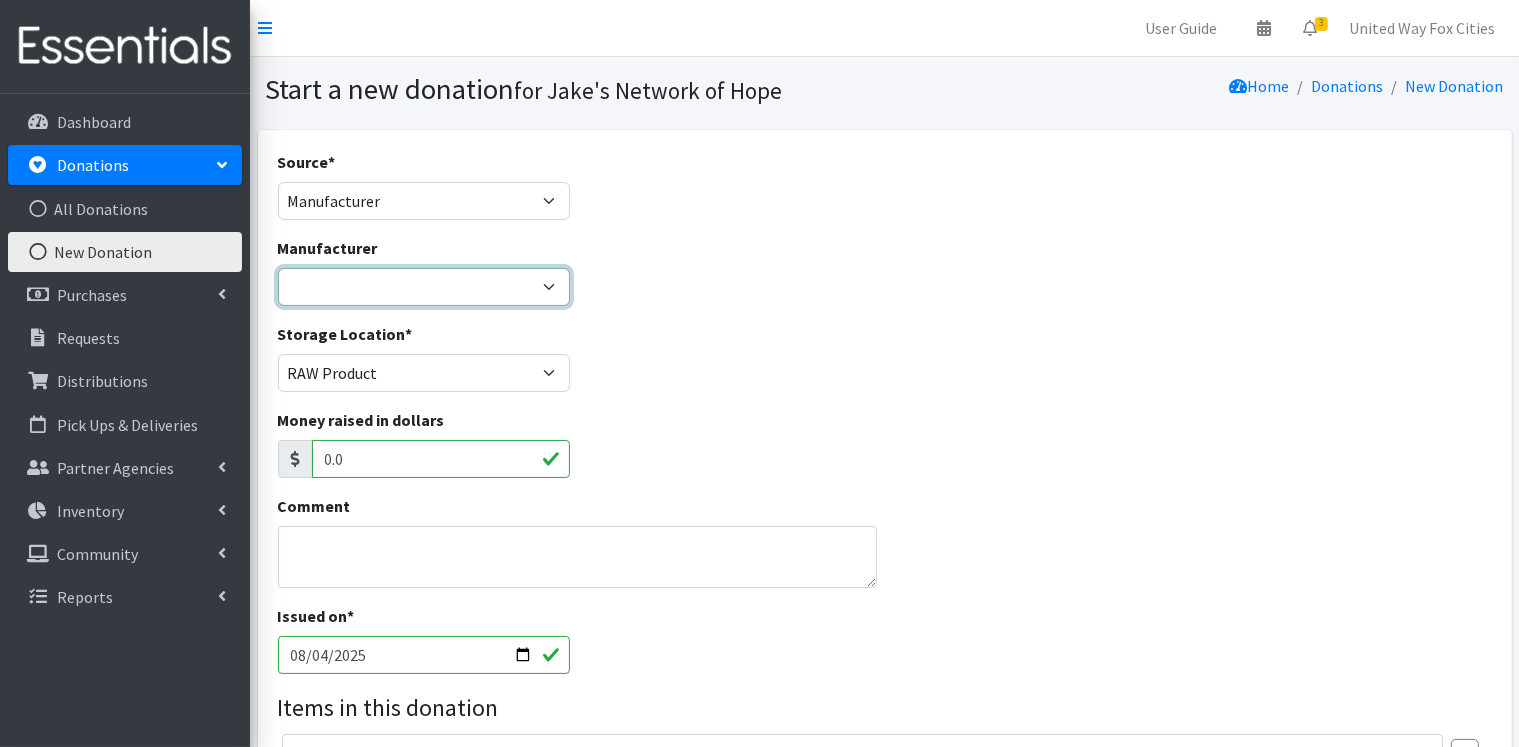 select 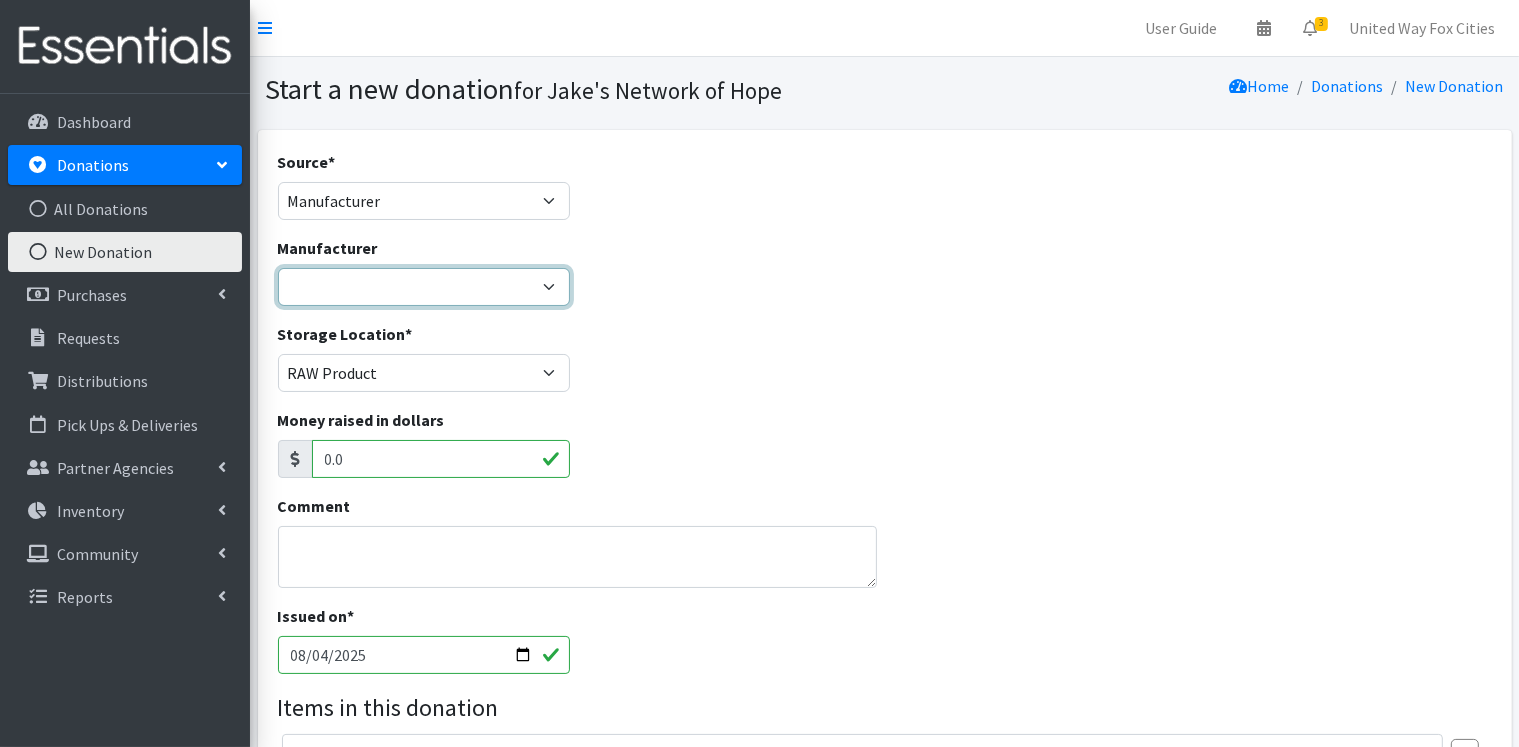 click on "Kimberly-Clark ---Create new Manufacturer---" at bounding box center (424, 287) 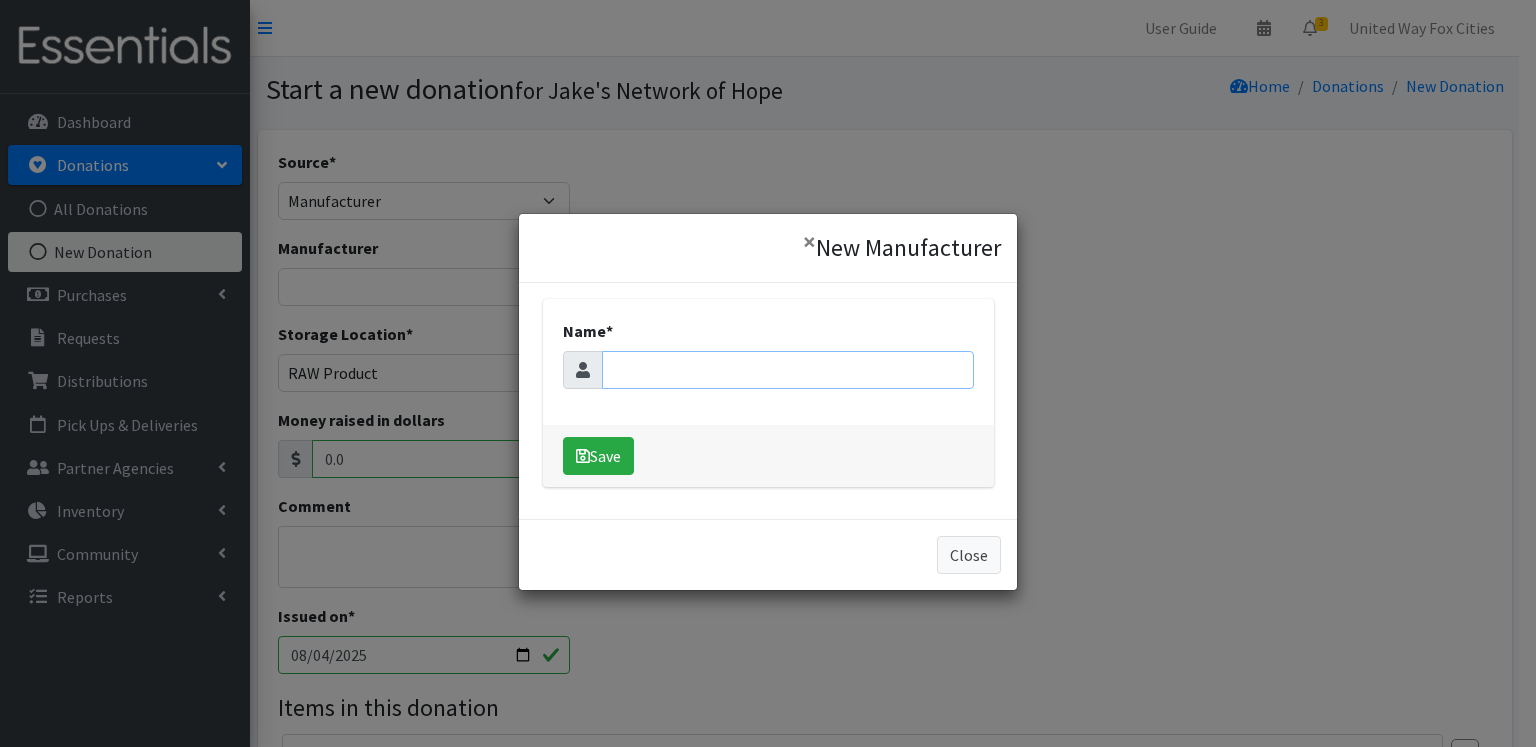 click on "Name  *" at bounding box center (788, 370) 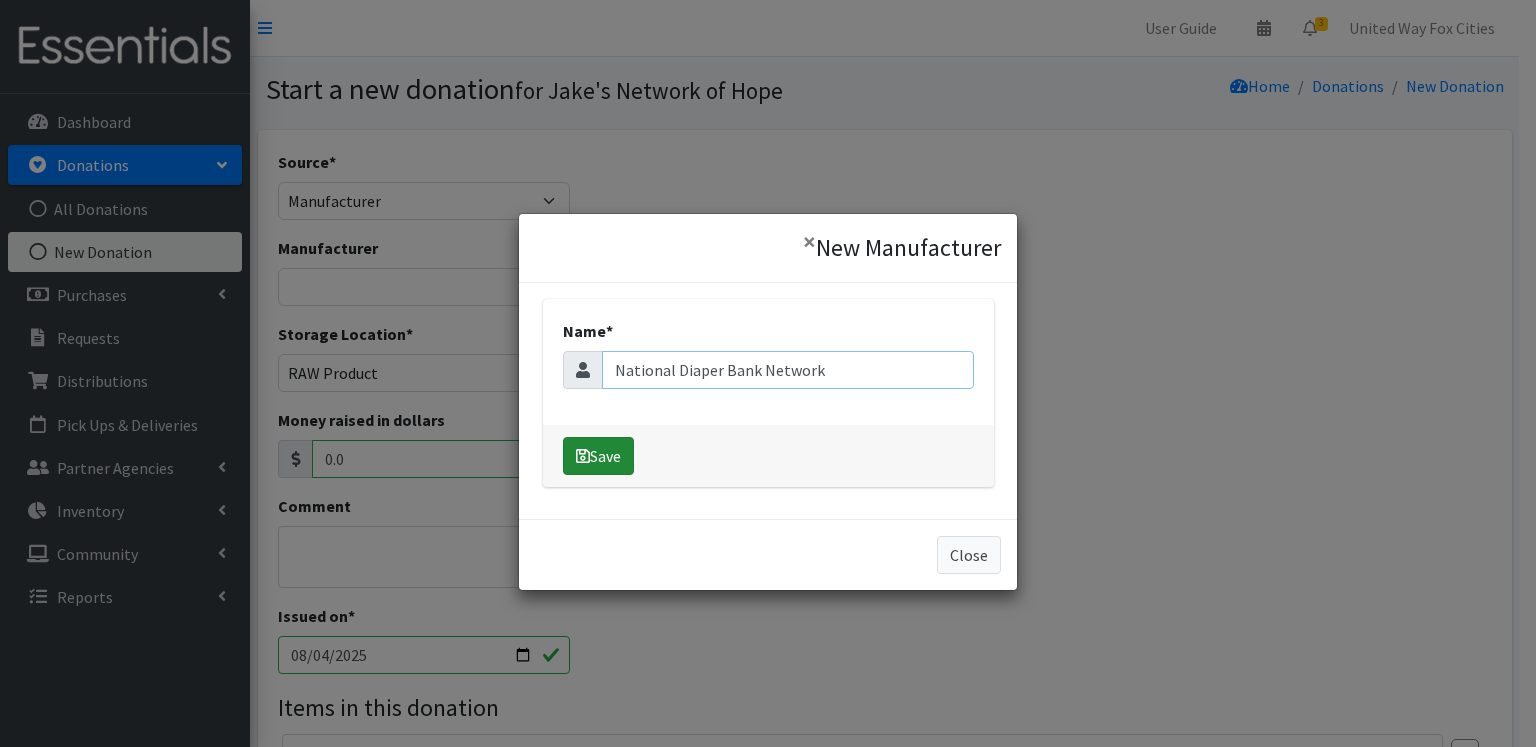 type on "National Diaper Bank Network" 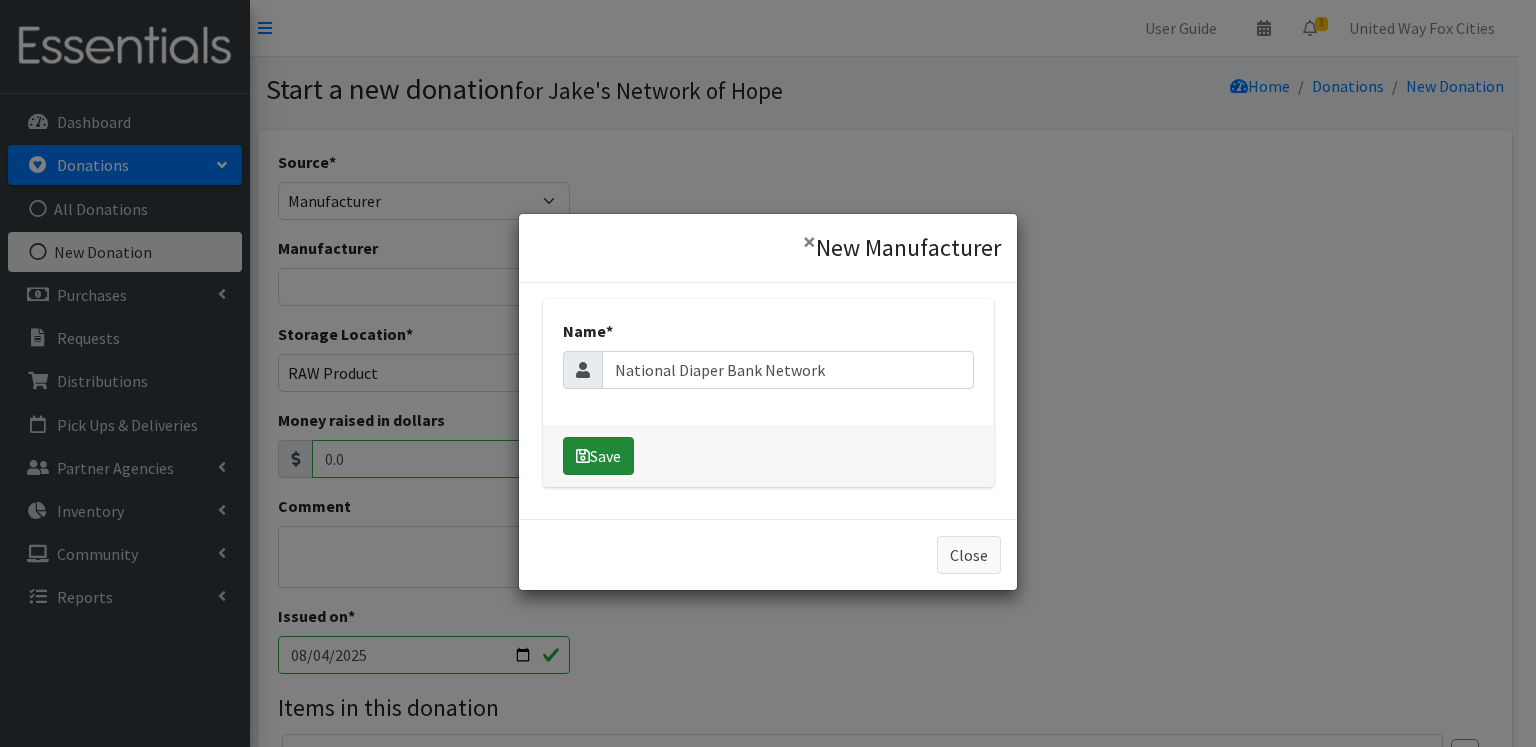 click on "Save" at bounding box center [598, 456] 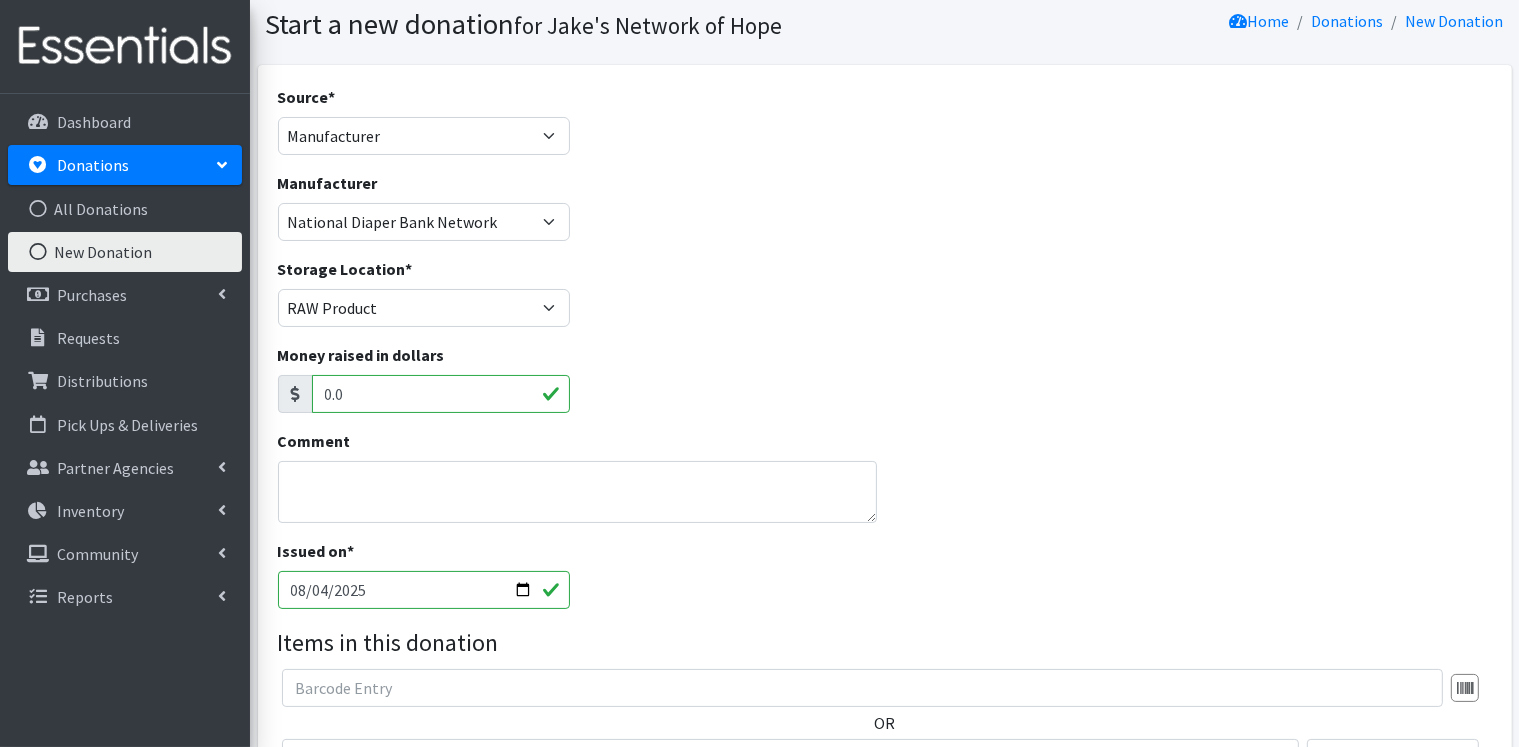 scroll, scrollTop: 100, scrollLeft: 0, axis: vertical 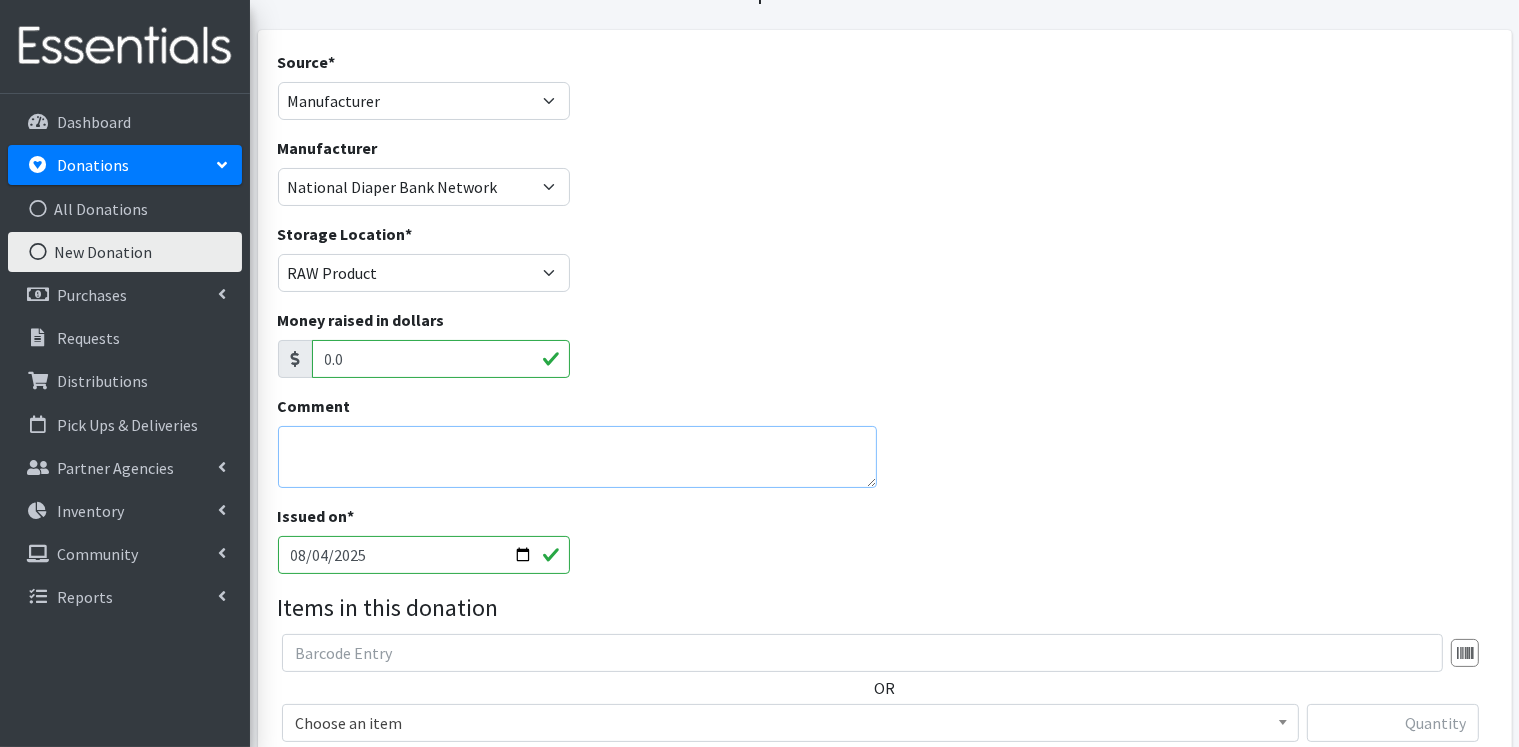 click on "Comment" at bounding box center (578, 457) 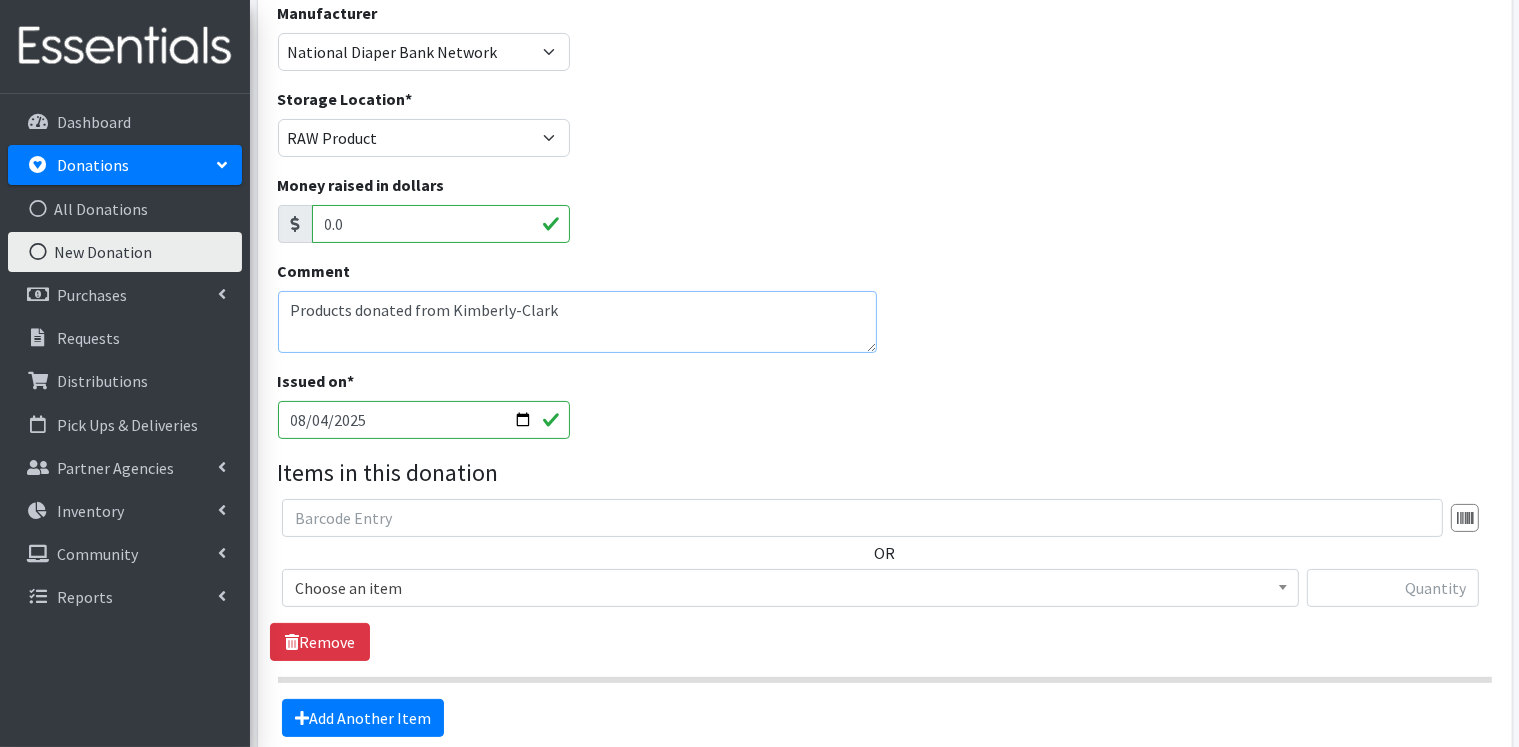 scroll, scrollTop: 227, scrollLeft: 0, axis: vertical 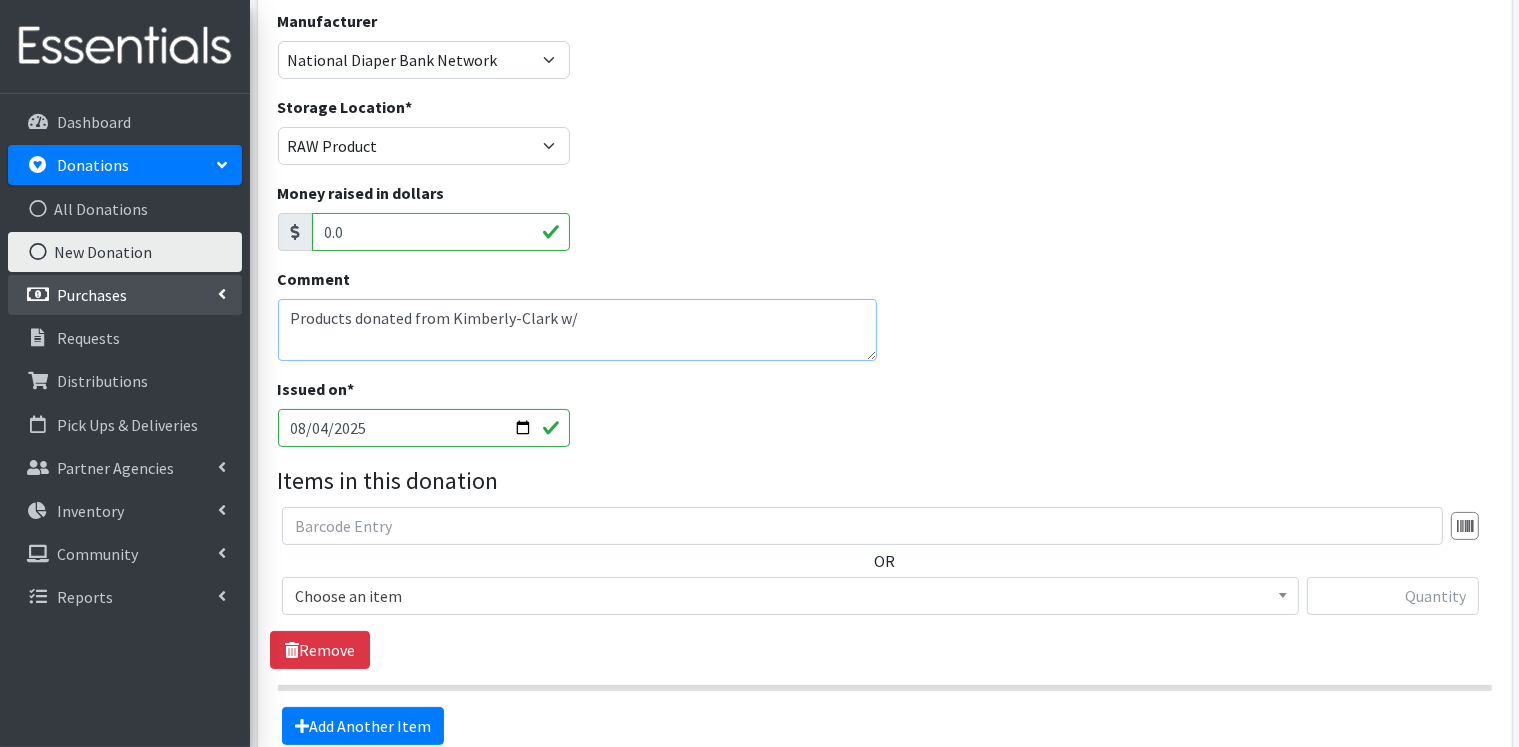 type on "Products donated from Kimberly-Clark w/" 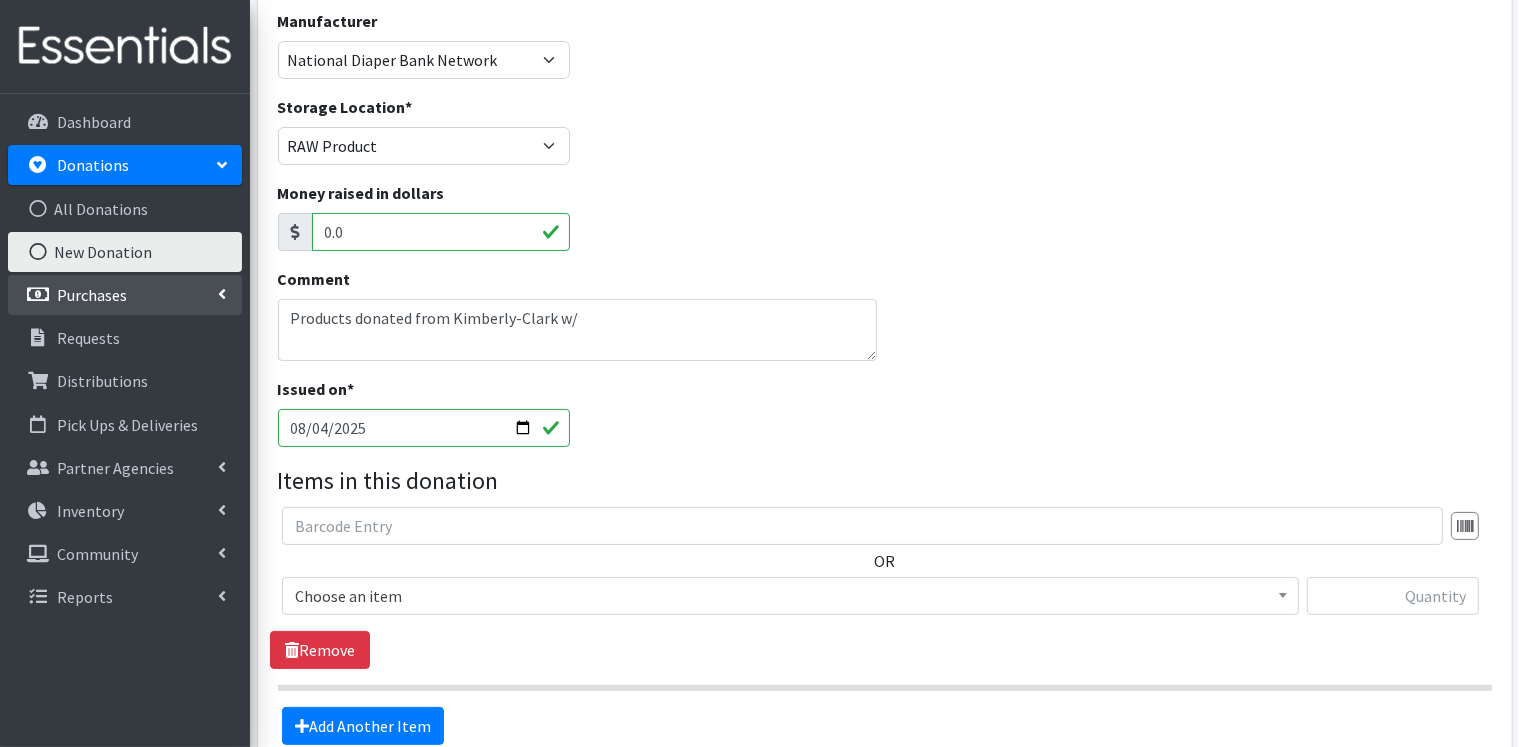 click on "Purchases" at bounding box center (125, 295) 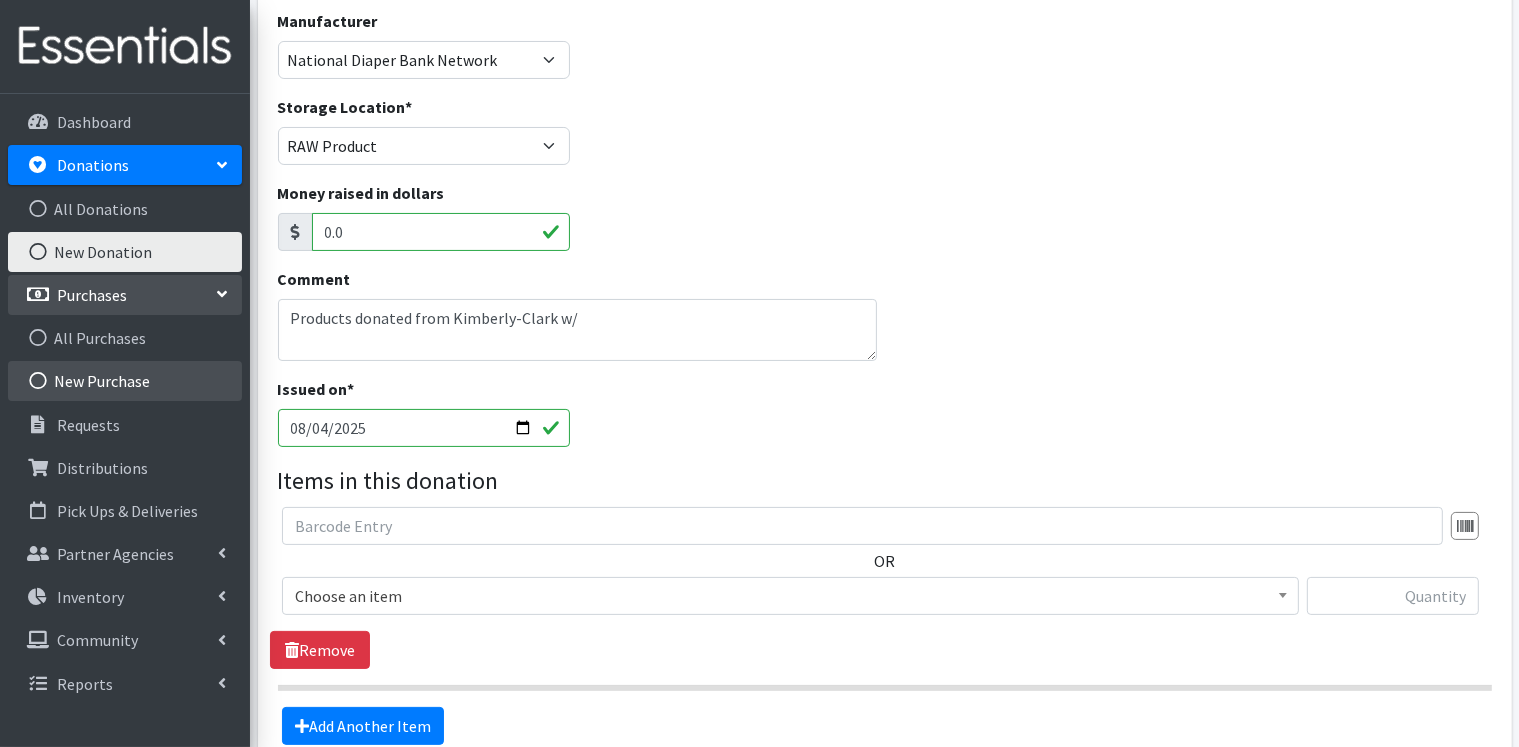 click on "New Purchase" at bounding box center [125, 381] 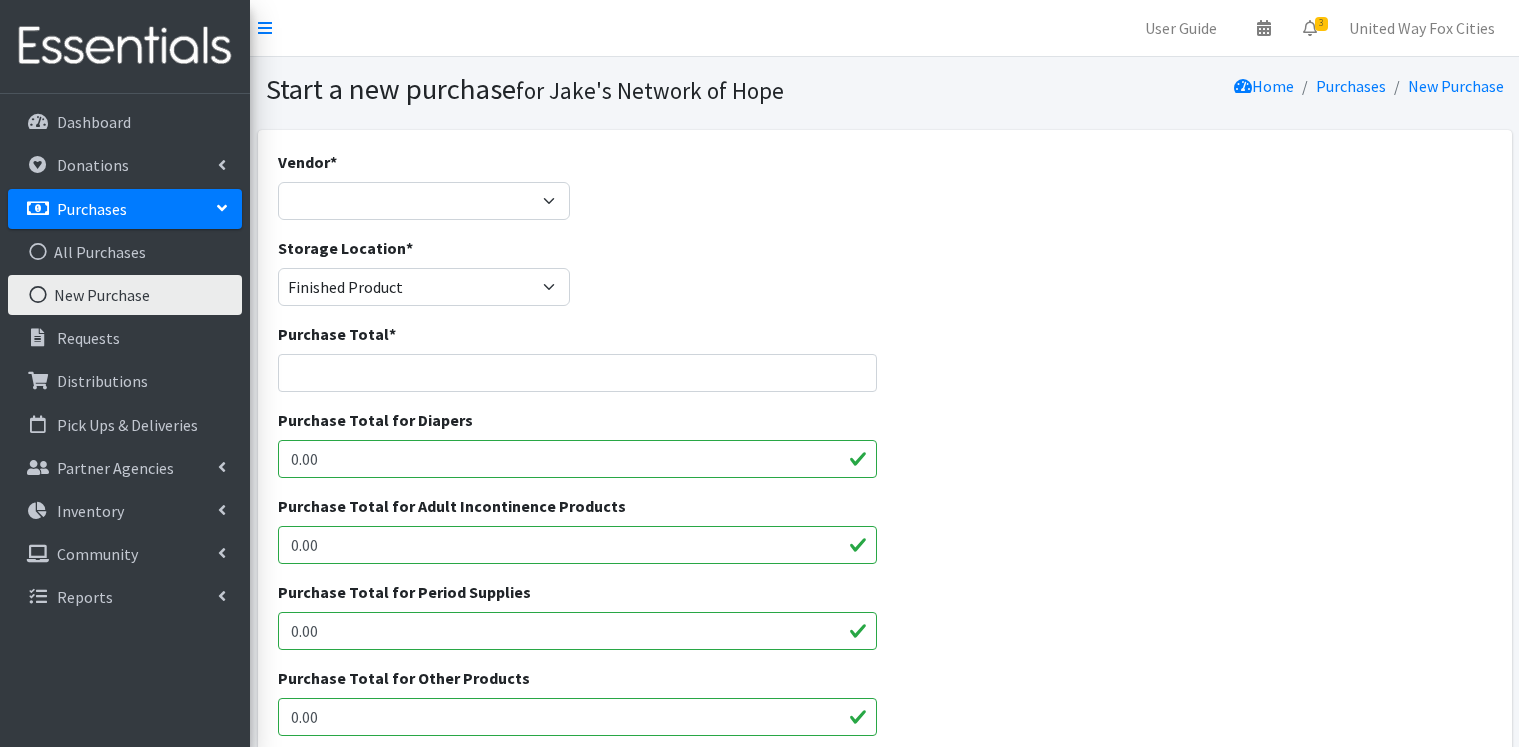 scroll, scrollTop: 0, scrollLeft: 0, axis: both 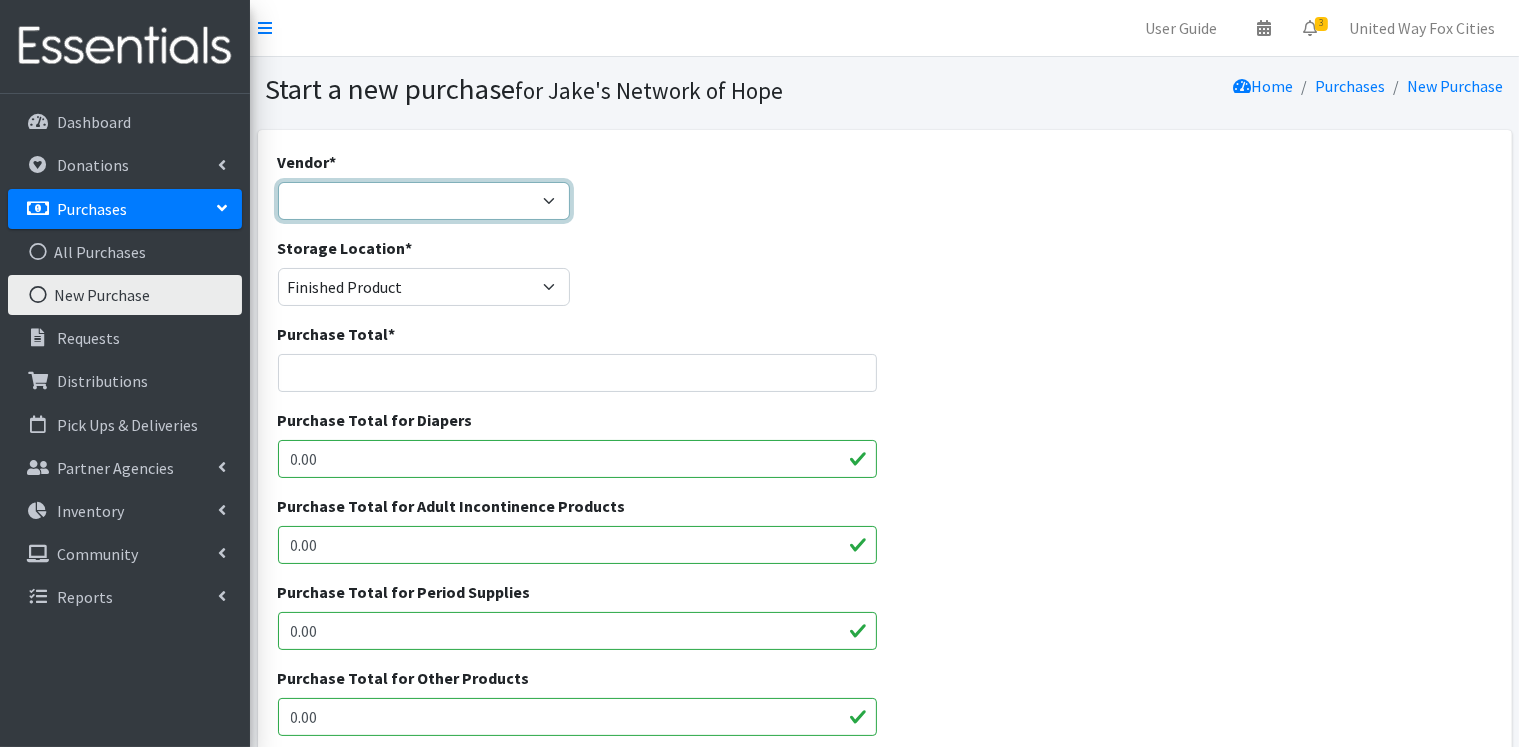 click on "HDI ---Not Listed---" at bounding box center [424, 201] 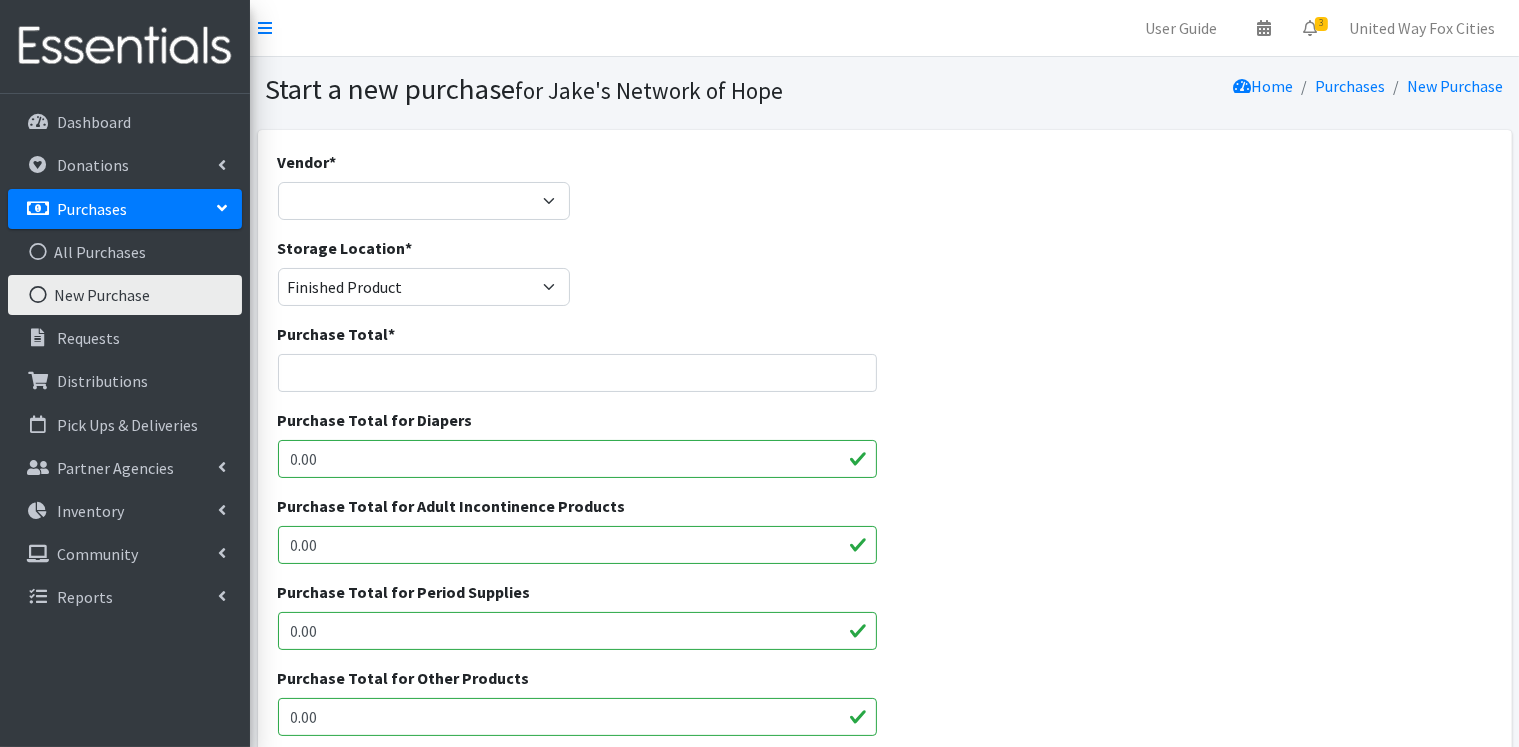click on "Vendor   *
HDI ---Not Listed---" at bounding box center (884, 193) 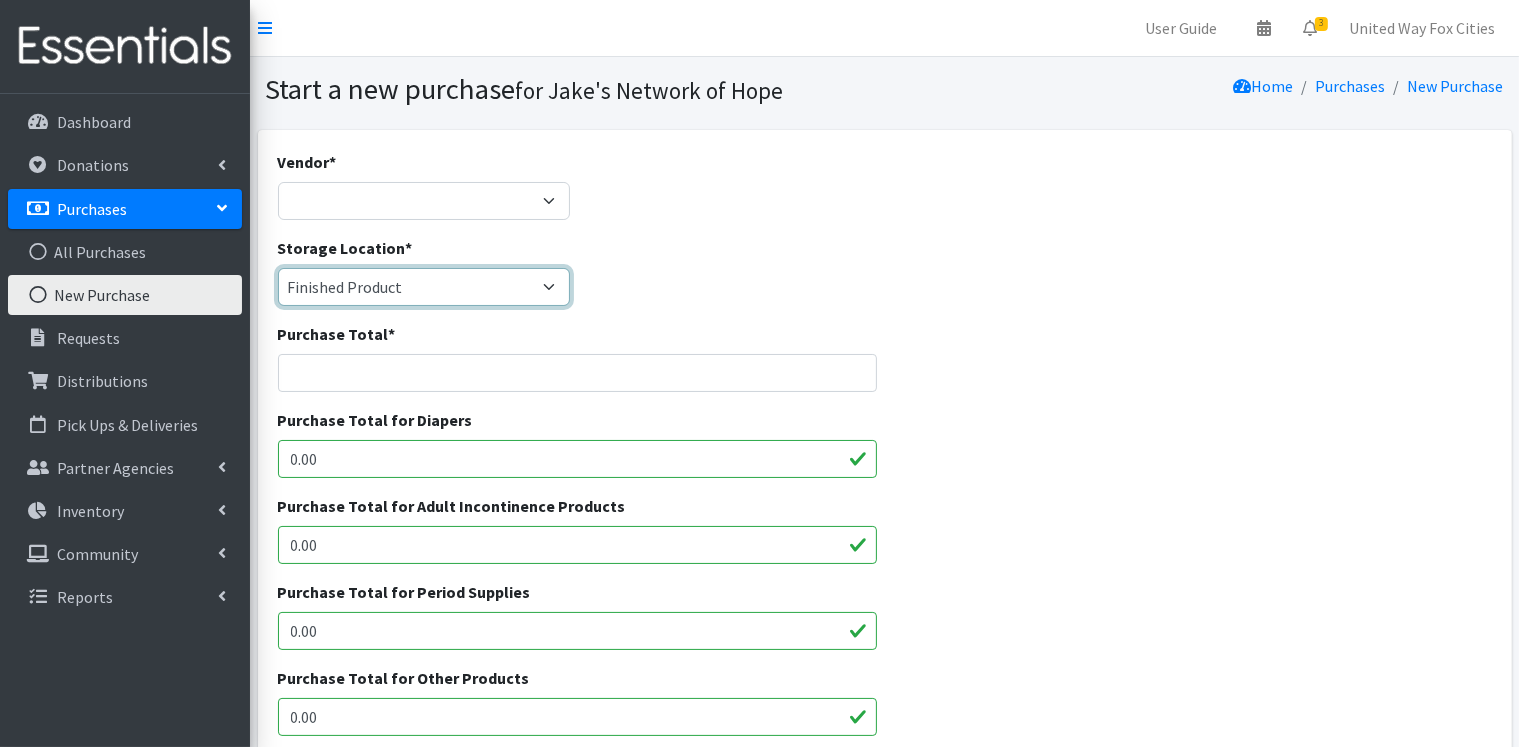 click on "Cloth Diapers
Finished Product
RAW Product" at bounding box center [424, 287] 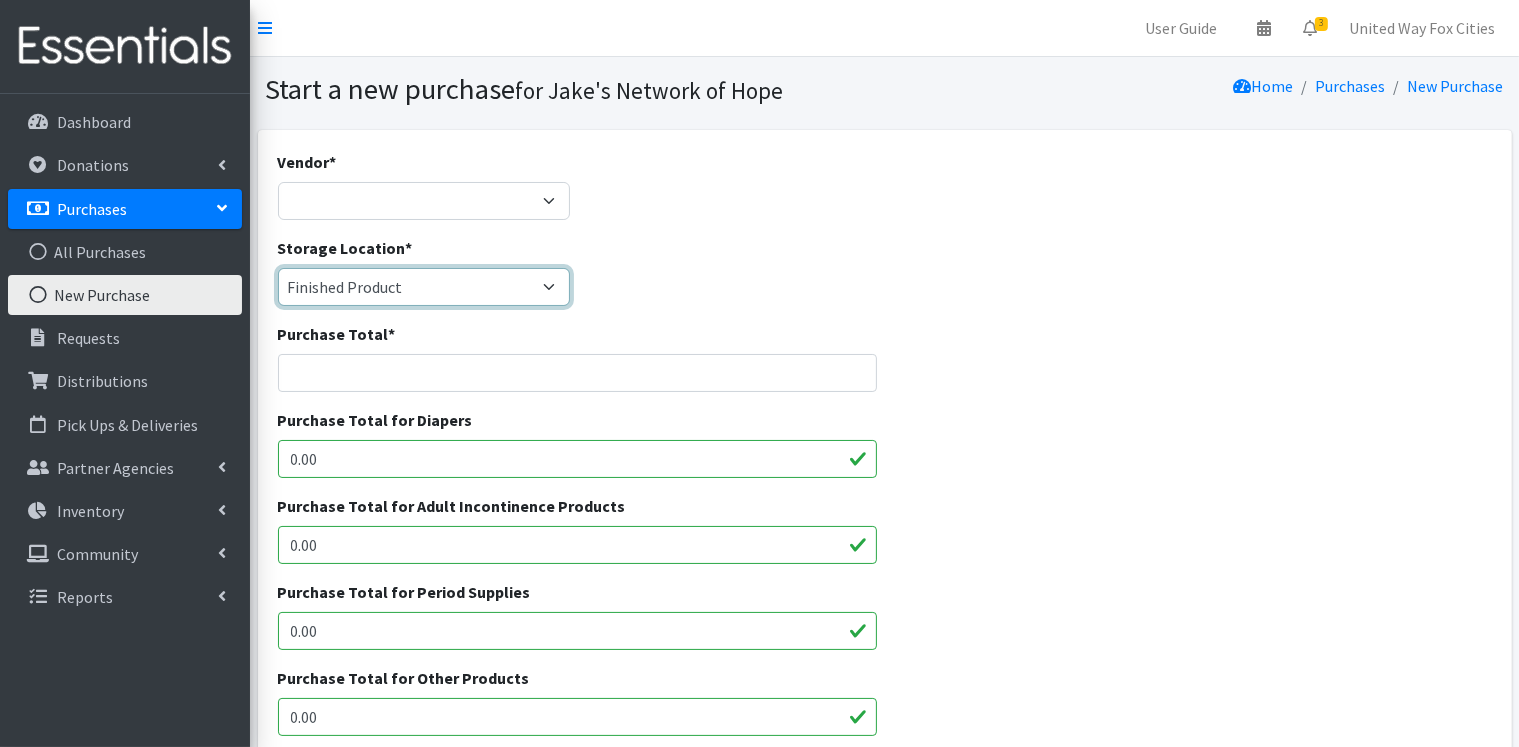 select on "448" 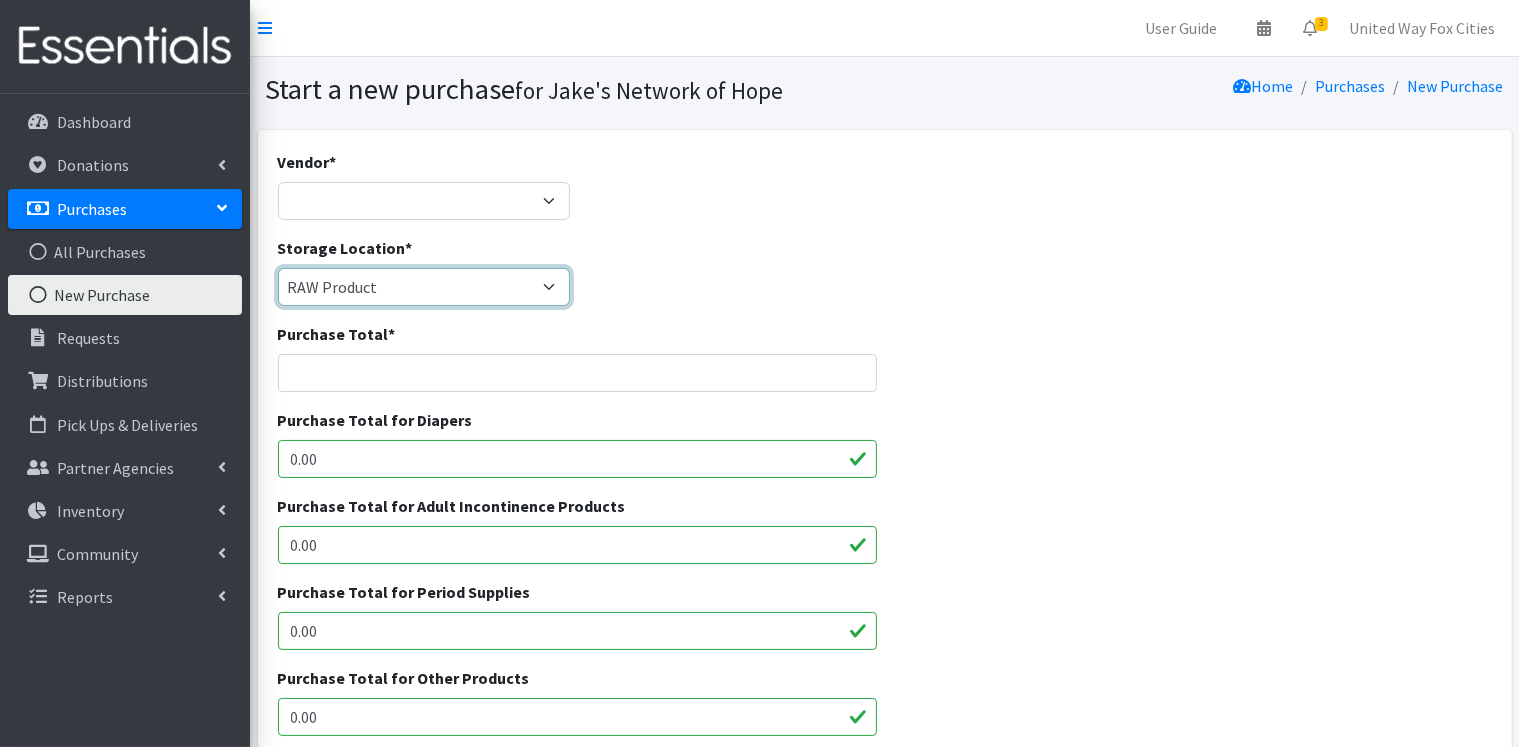 click on "Cloth Diapers
Finished Product
RAW Product" at bounding box center [424, 287] 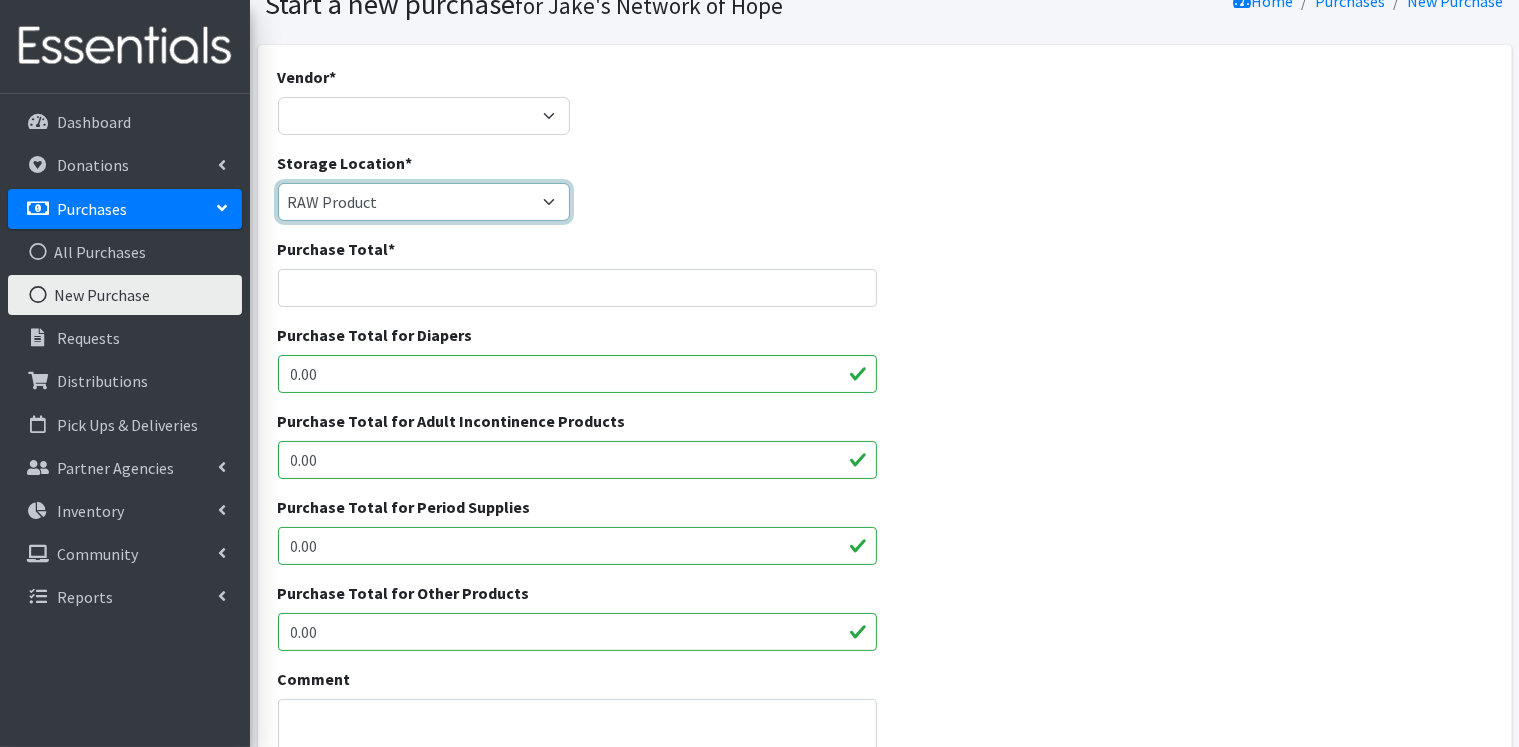 scroll, scrollTop: 0, scrollLeft: 0, axis: both 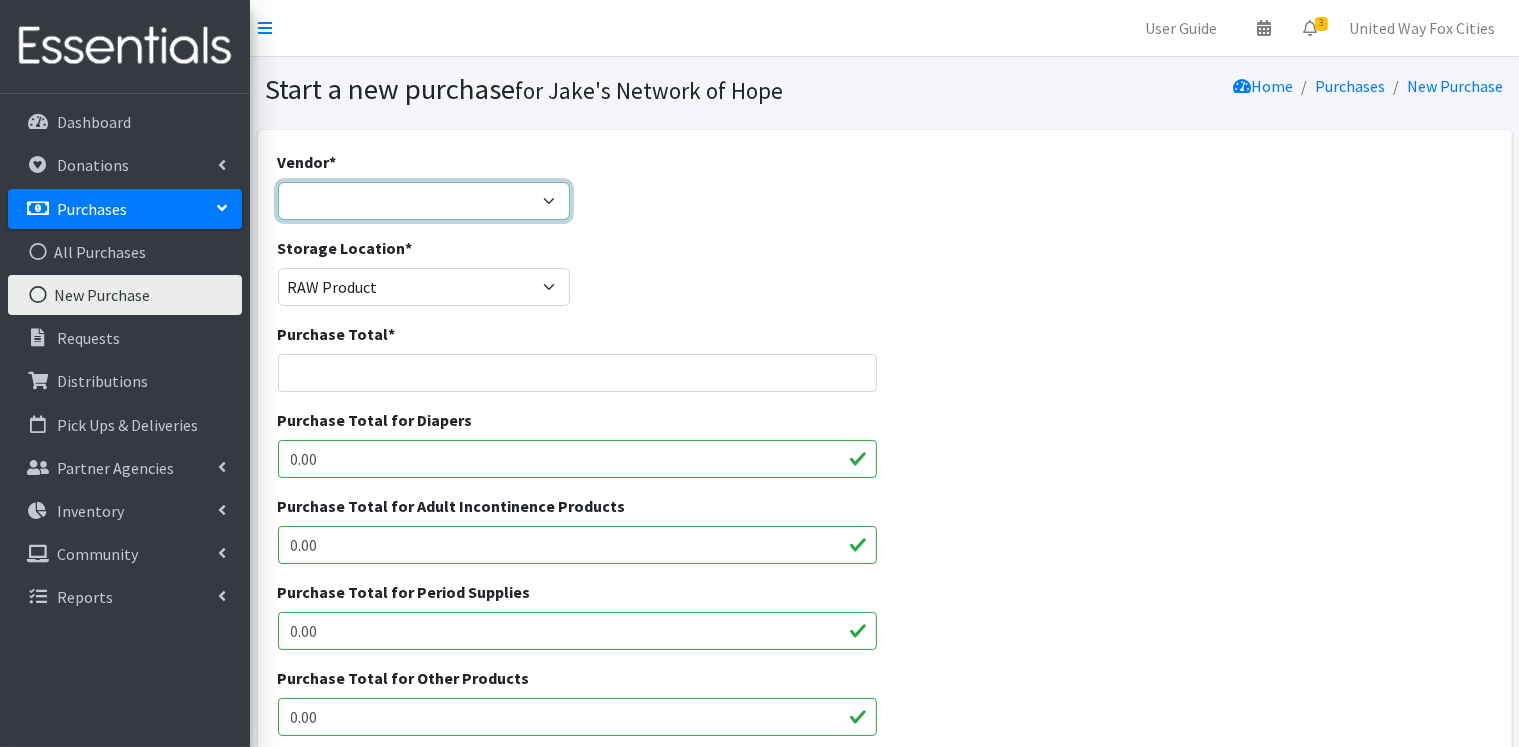 click on "HDI ---Not Listed---" at bounding box center (424, 201) 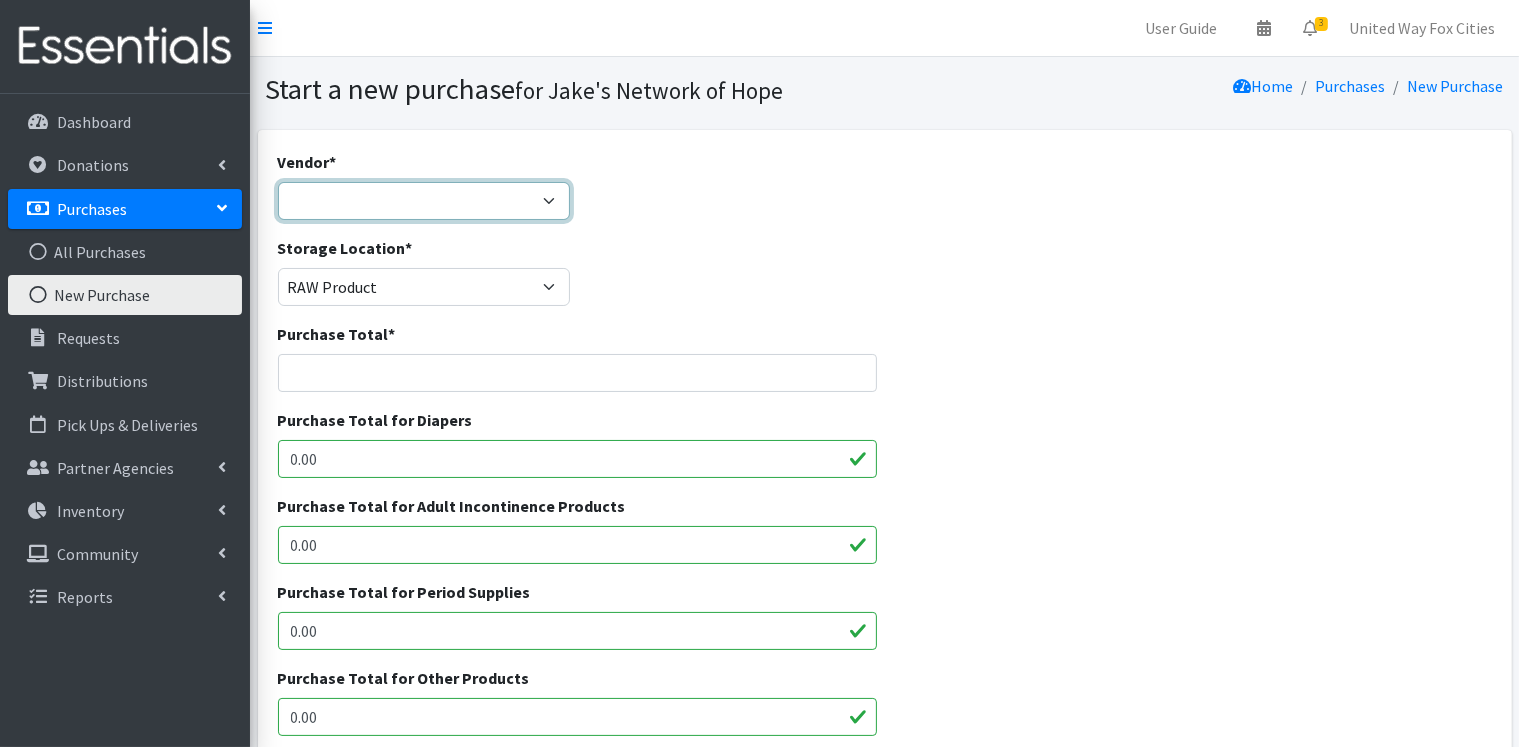 select 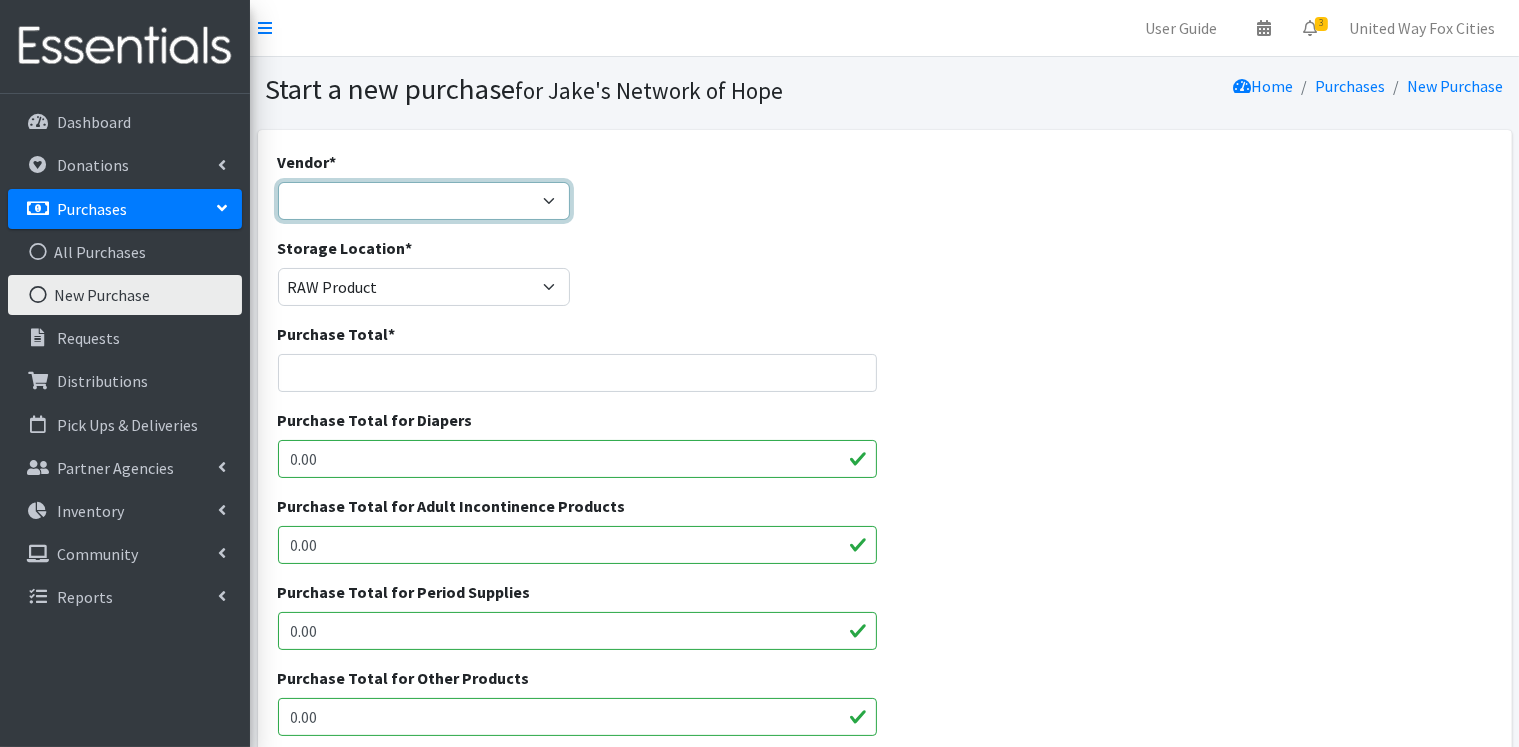 click on "HDI ---Not Listed---" at bounding box center [424, 201] 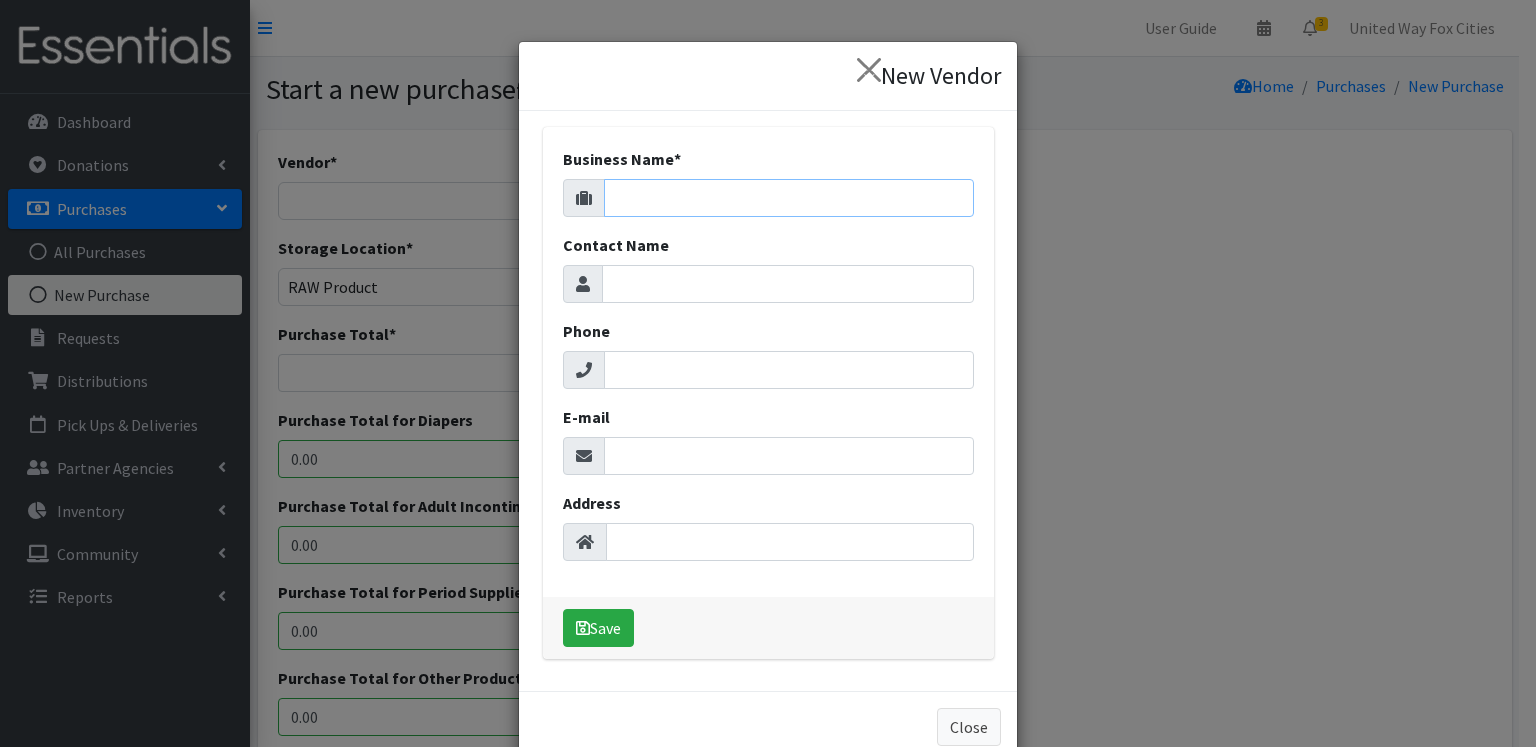 click on "Business Name  *" at bounding box center [789, 198] 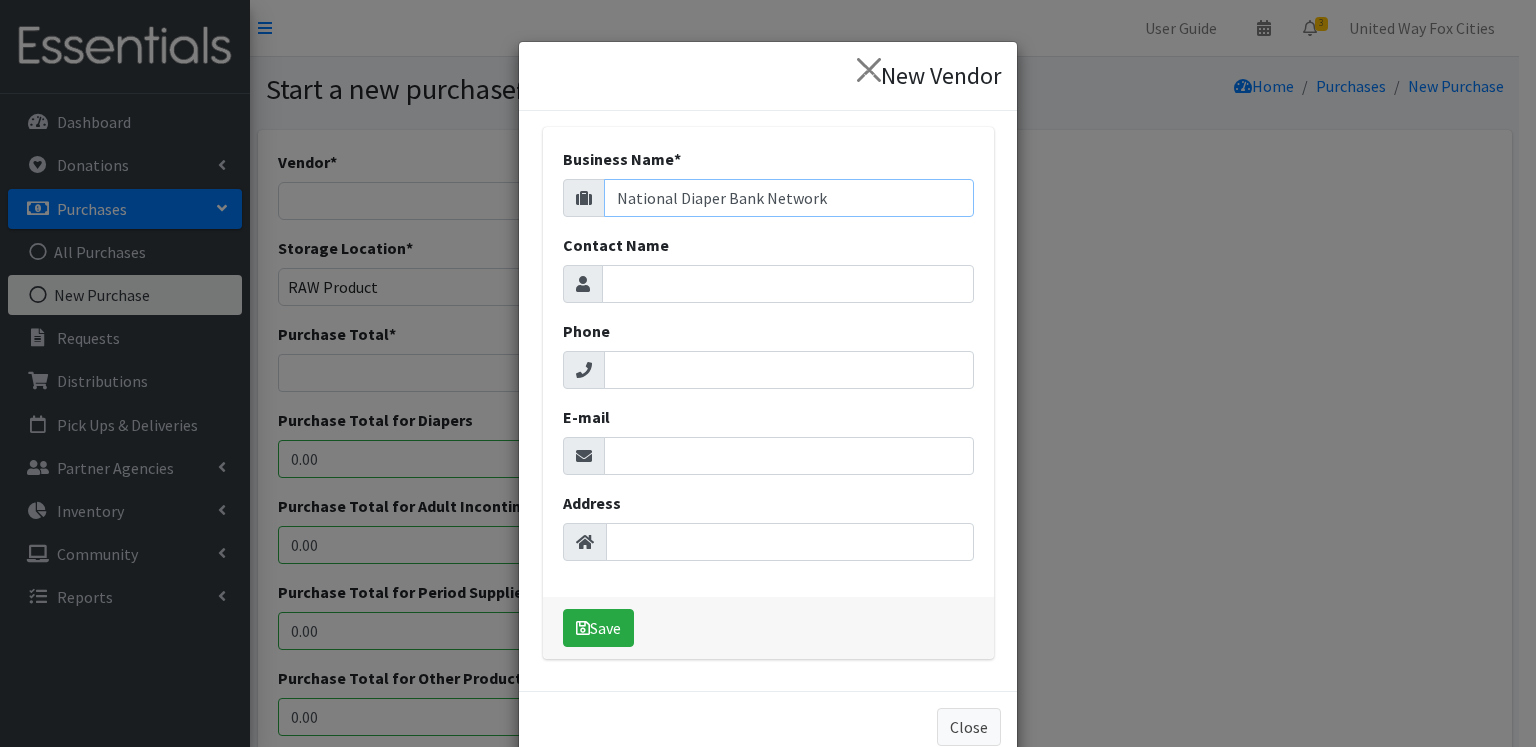 type on "National Diaper Bank Network" 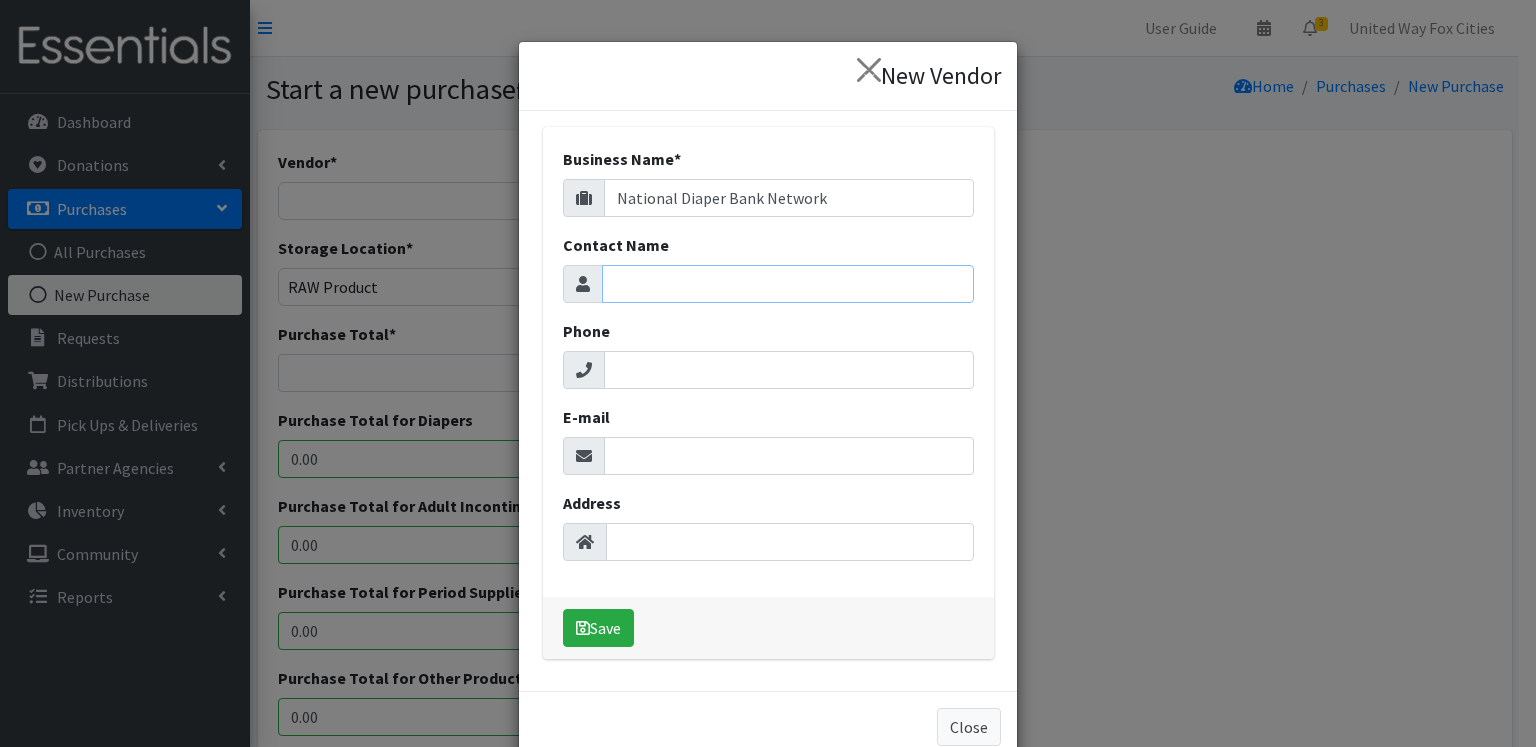 click on "Contact Name" at bounding box center (788, 284) 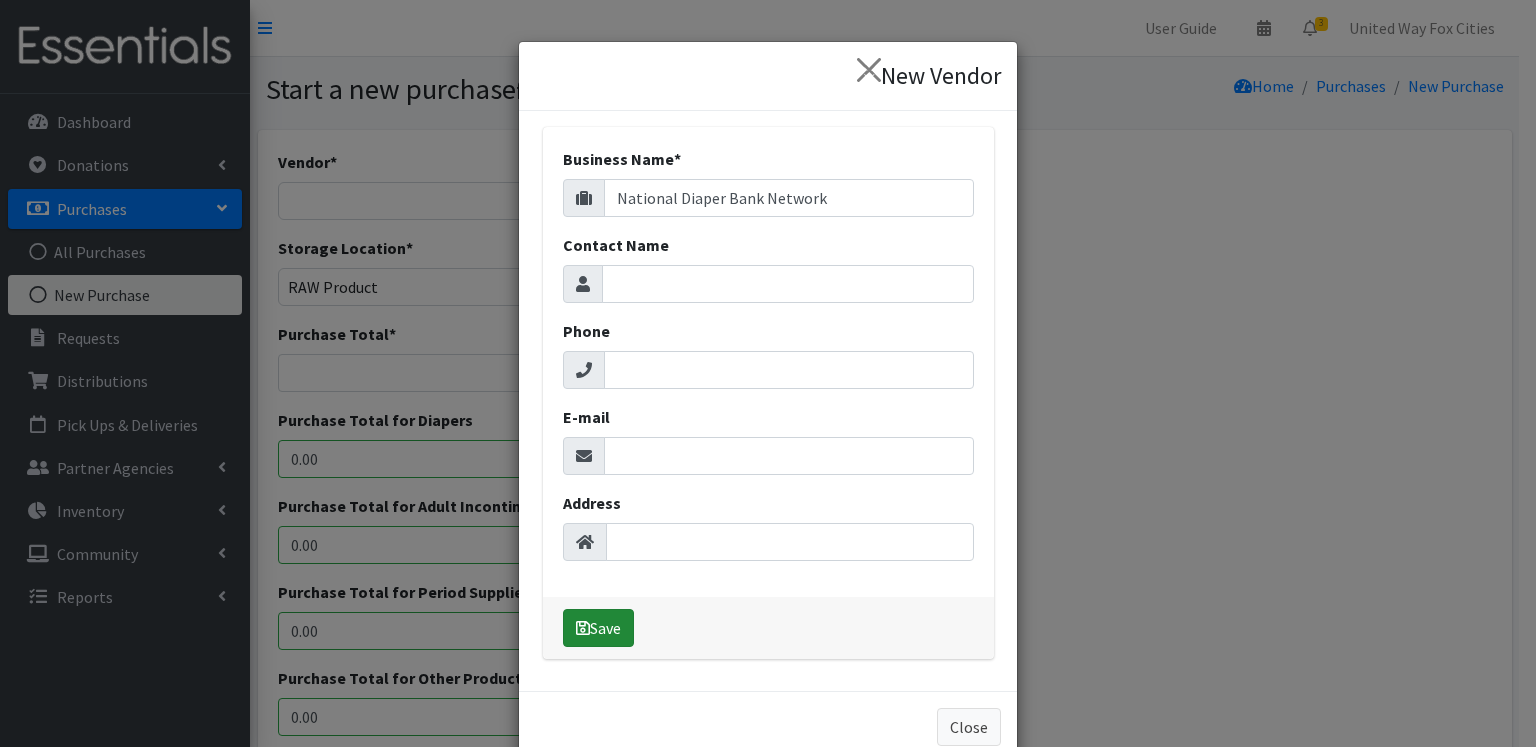 click on "Save" at bounding box center [598, 628] 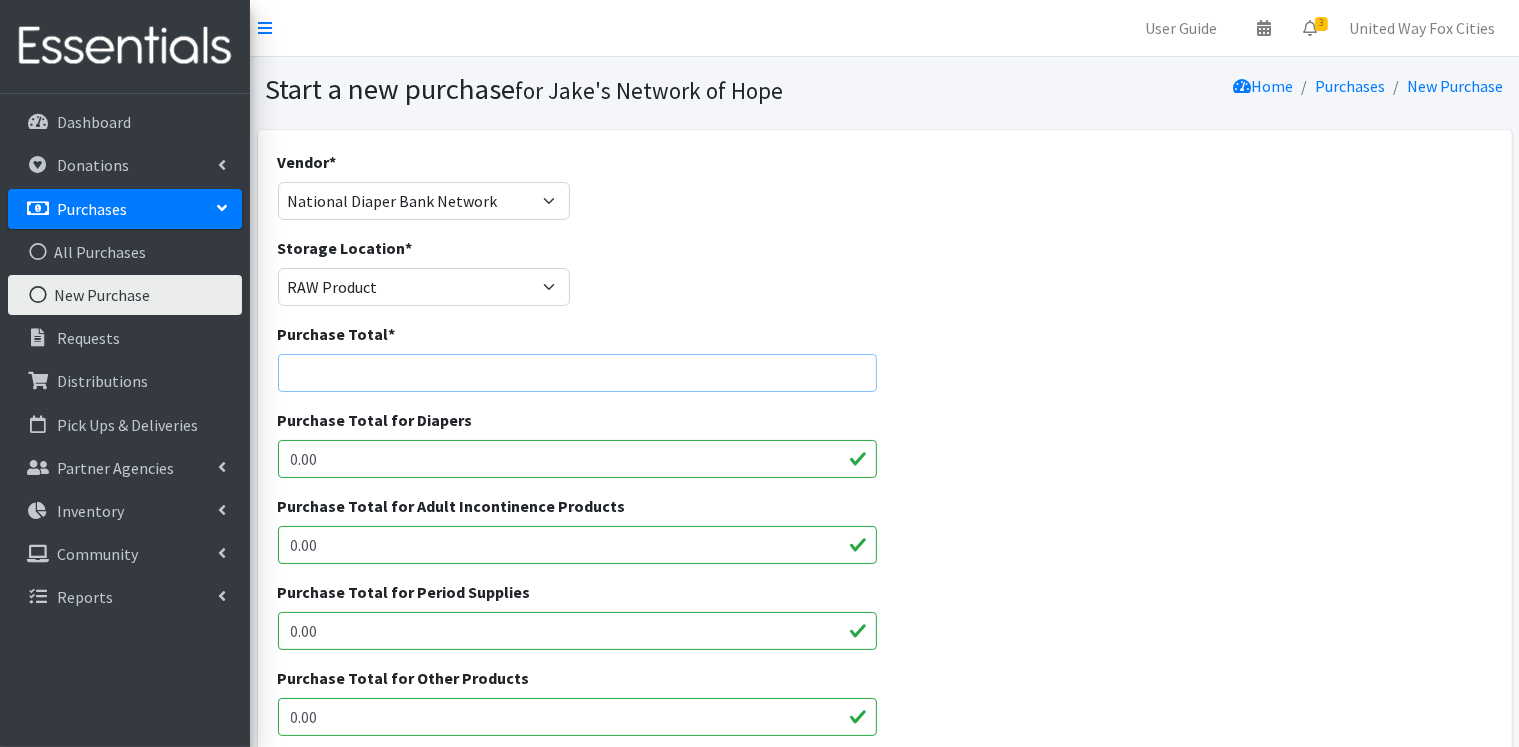 click on "Purchase Total  *" at bounding box center (578, 373) 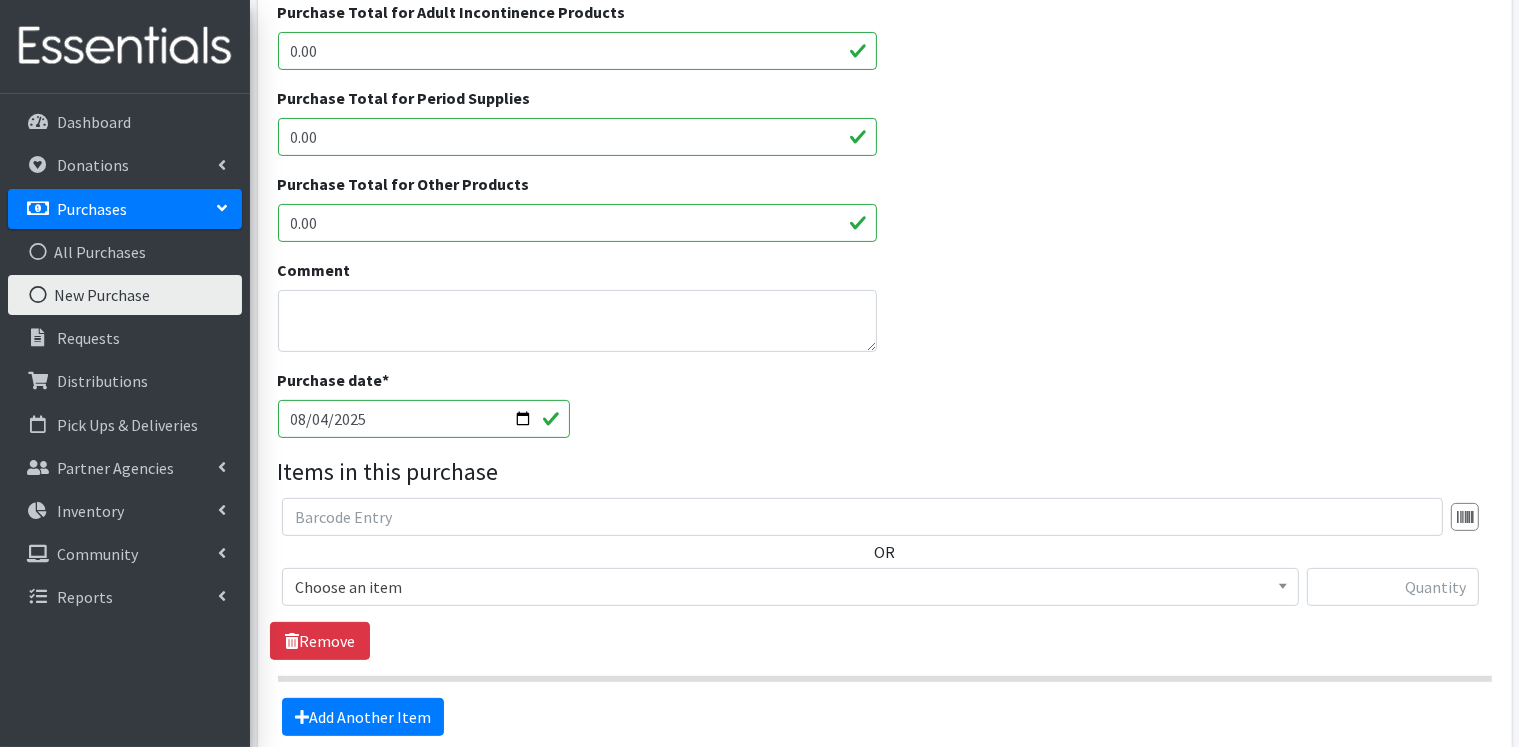 scroll, scrollTop: 600, scrollLeft: 0, axis: vertical 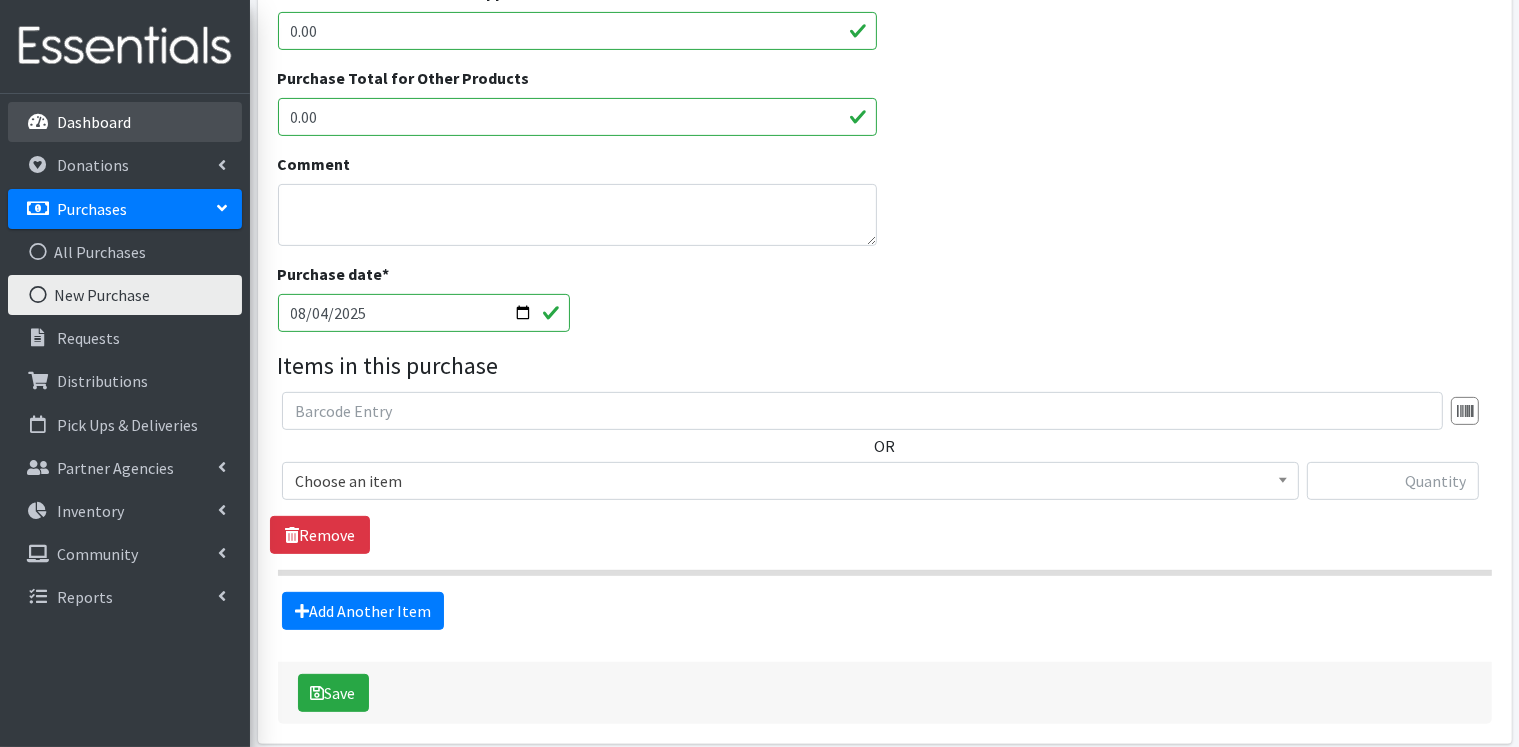 click on "Dashboard" at bounding box center (94, 122) 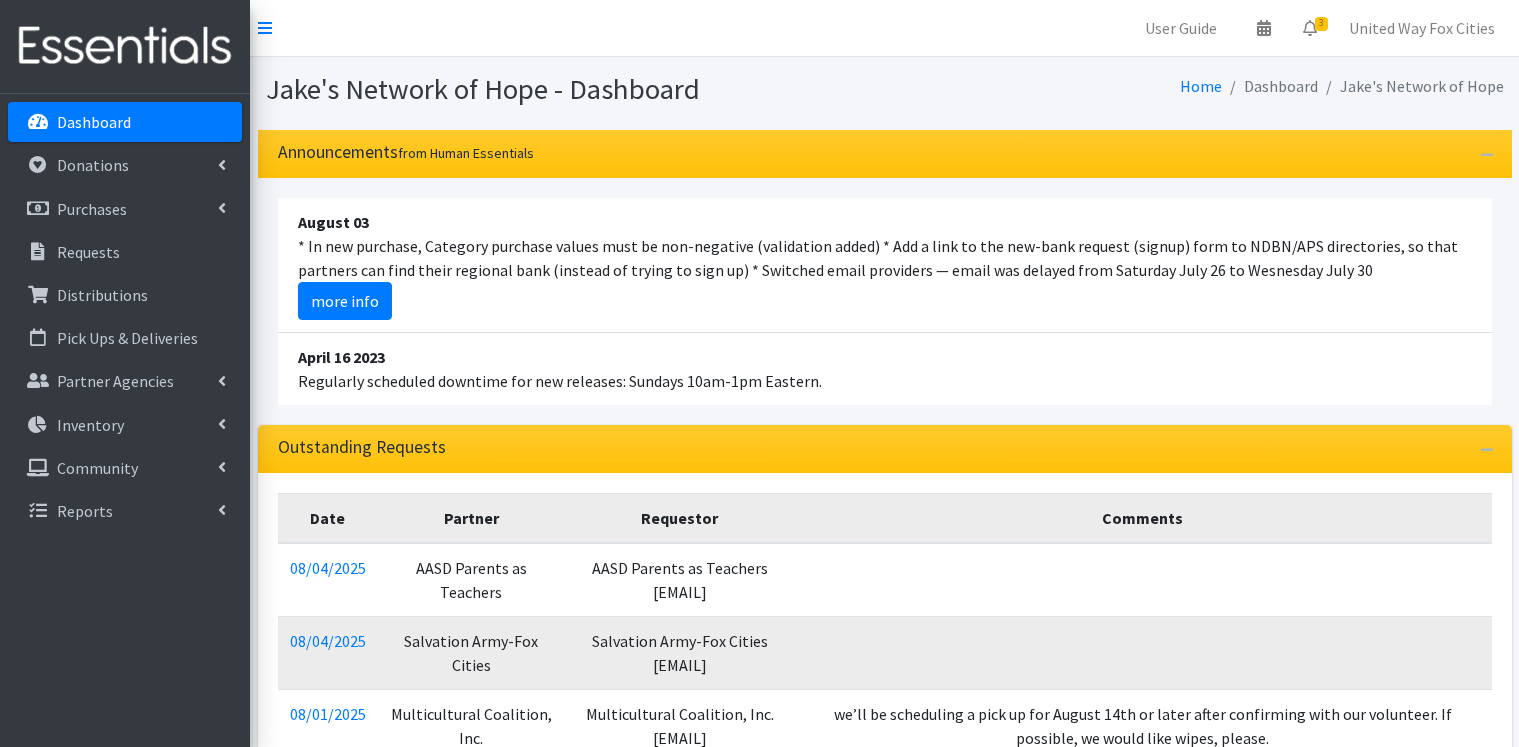 scroll, scrollTop: 0, scrollLeft: 0, axis: both 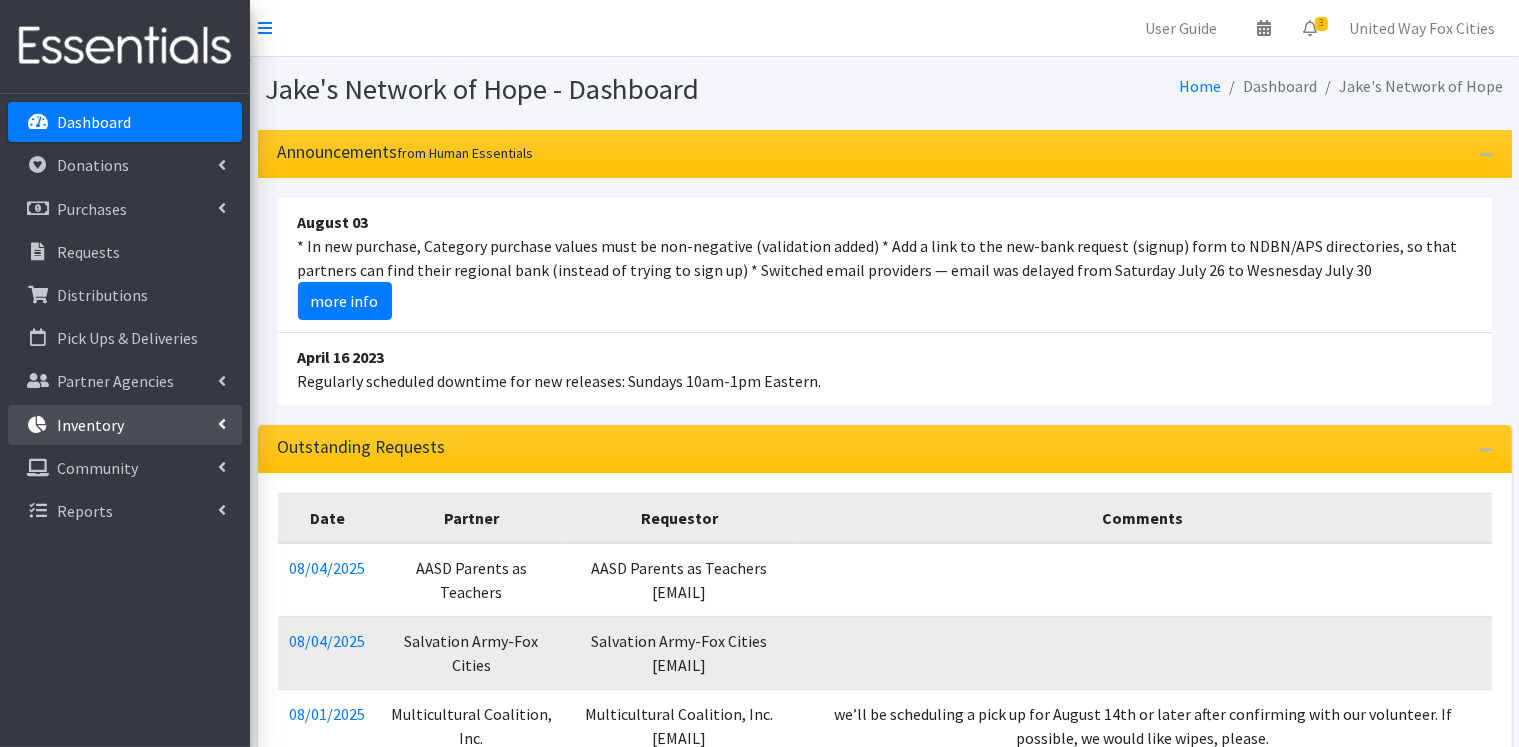 click on "Inventory" at bounding box center [125, 425] 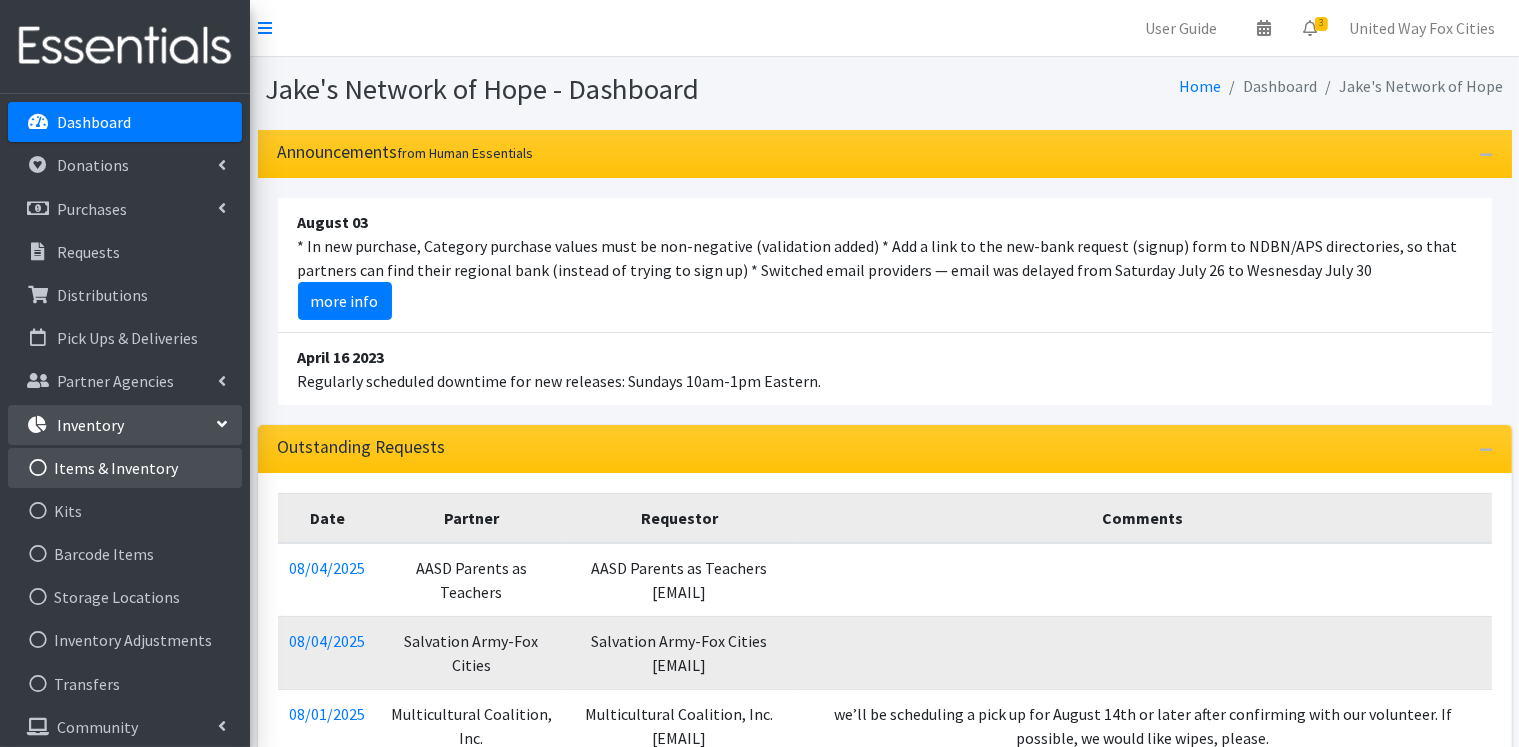 click on "Items & Inventory" at bounding box center [125, 468] 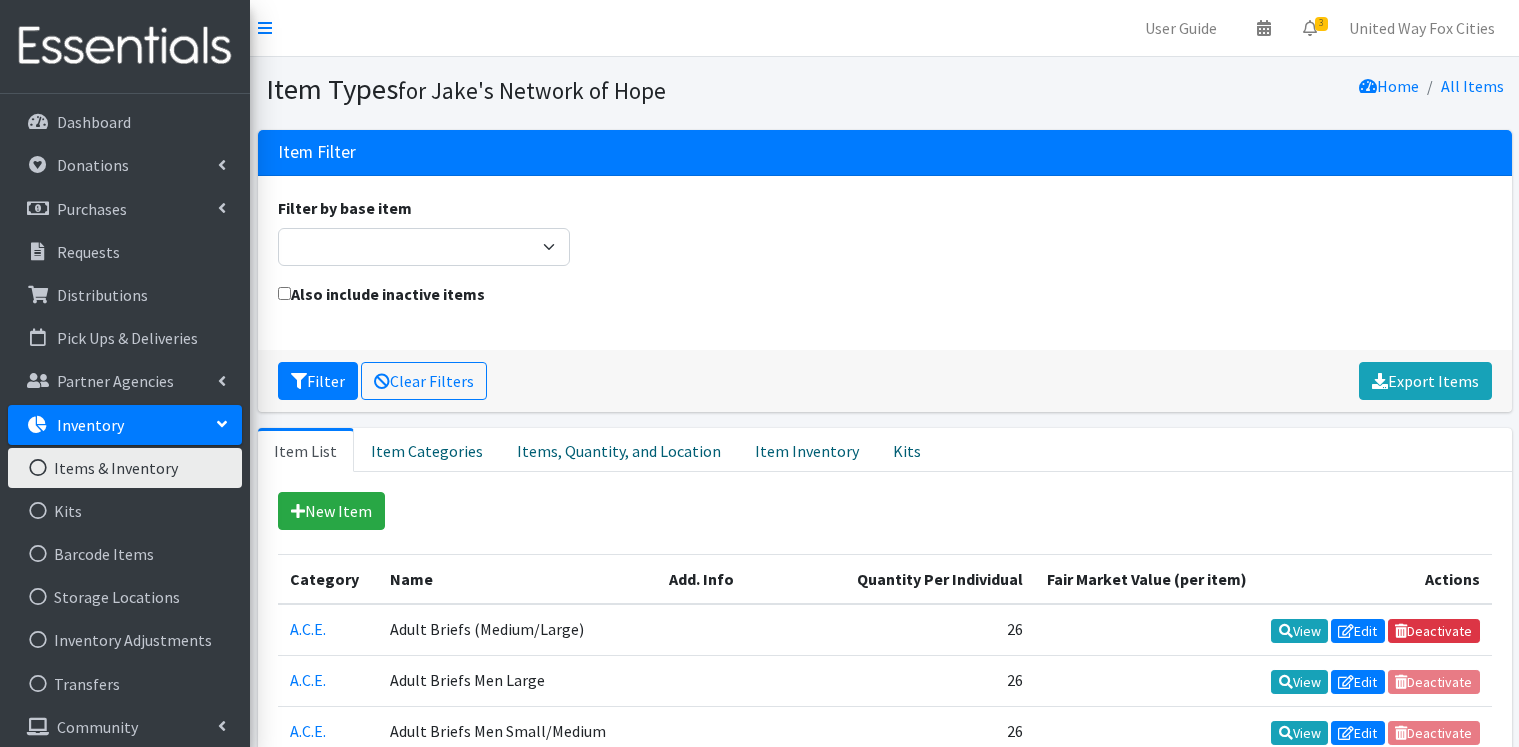 scroll, scrollTop: 0, scrollLeft: 0, axis: both 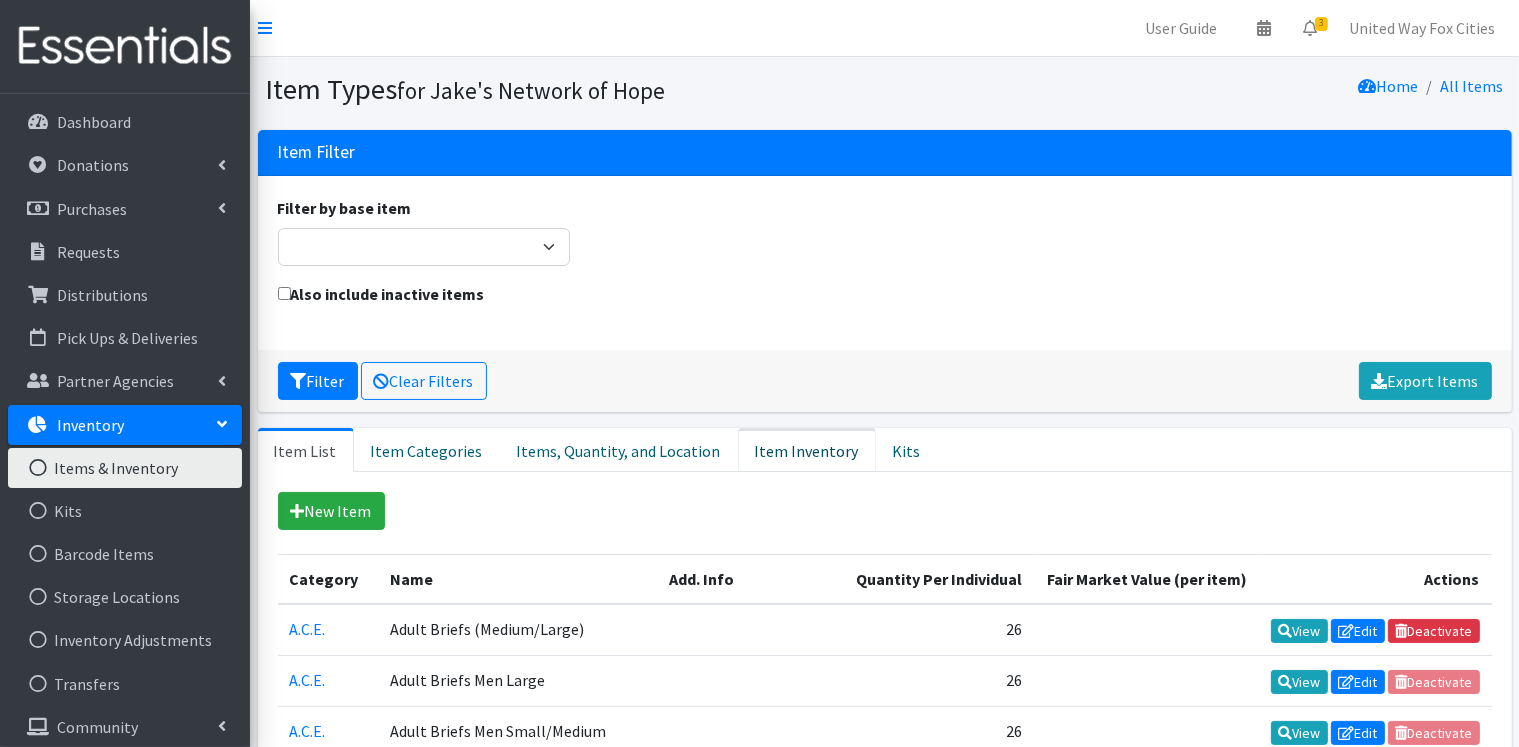 click on "Item Inventory" at bounding box center [807, 450] 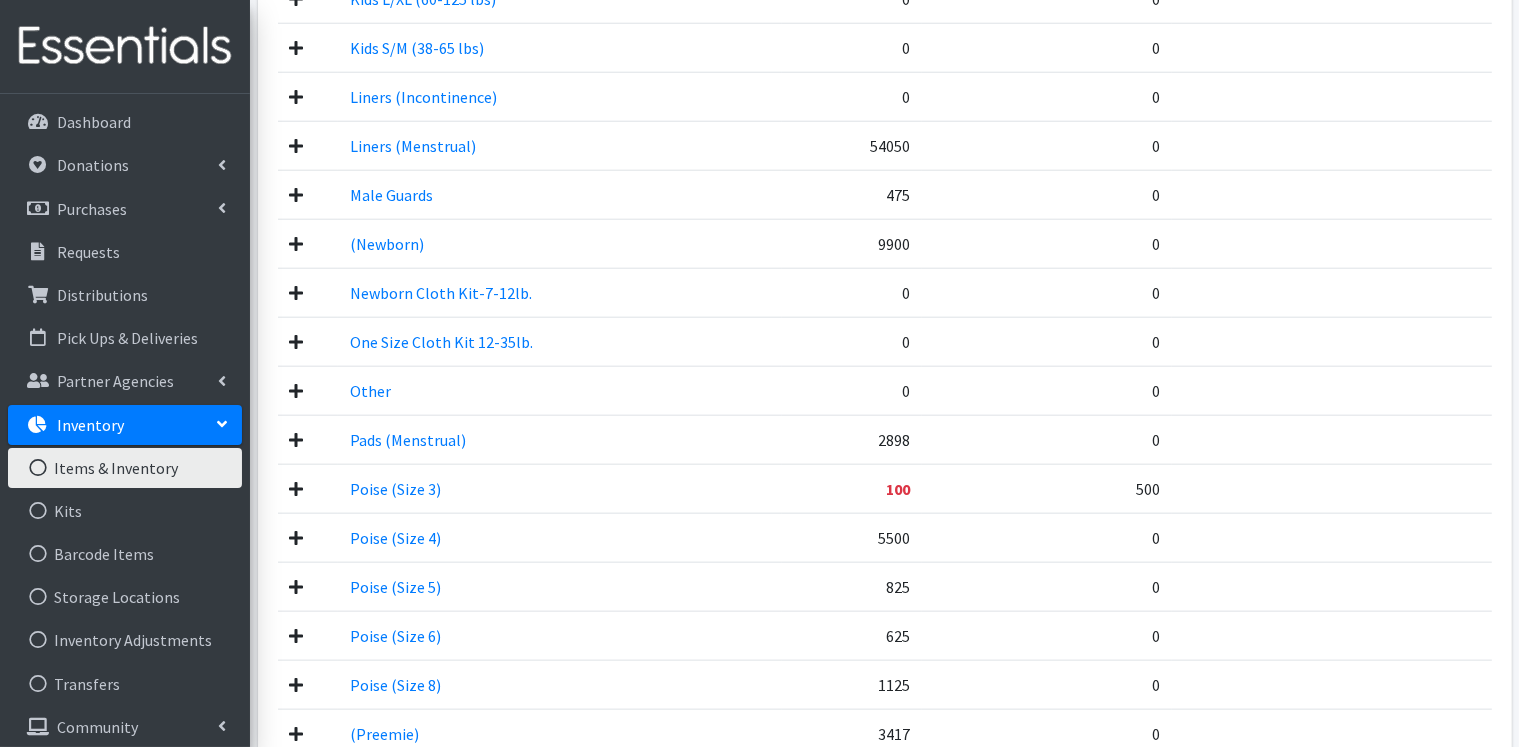 scroll, scrollTop: 2100, scrollLeft: 0, axis: vertical 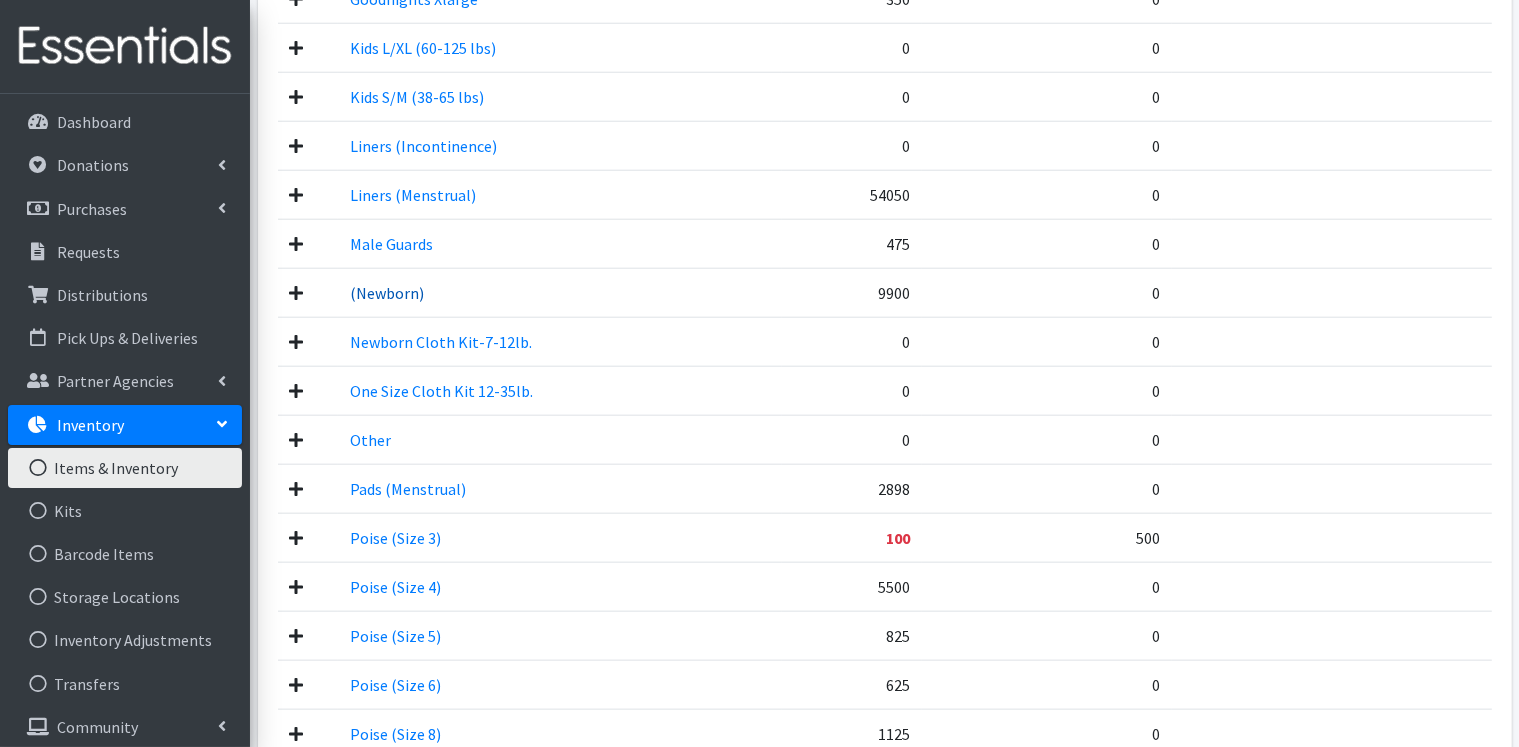 click on "(Newborn)" at bounding box center (387, 293) 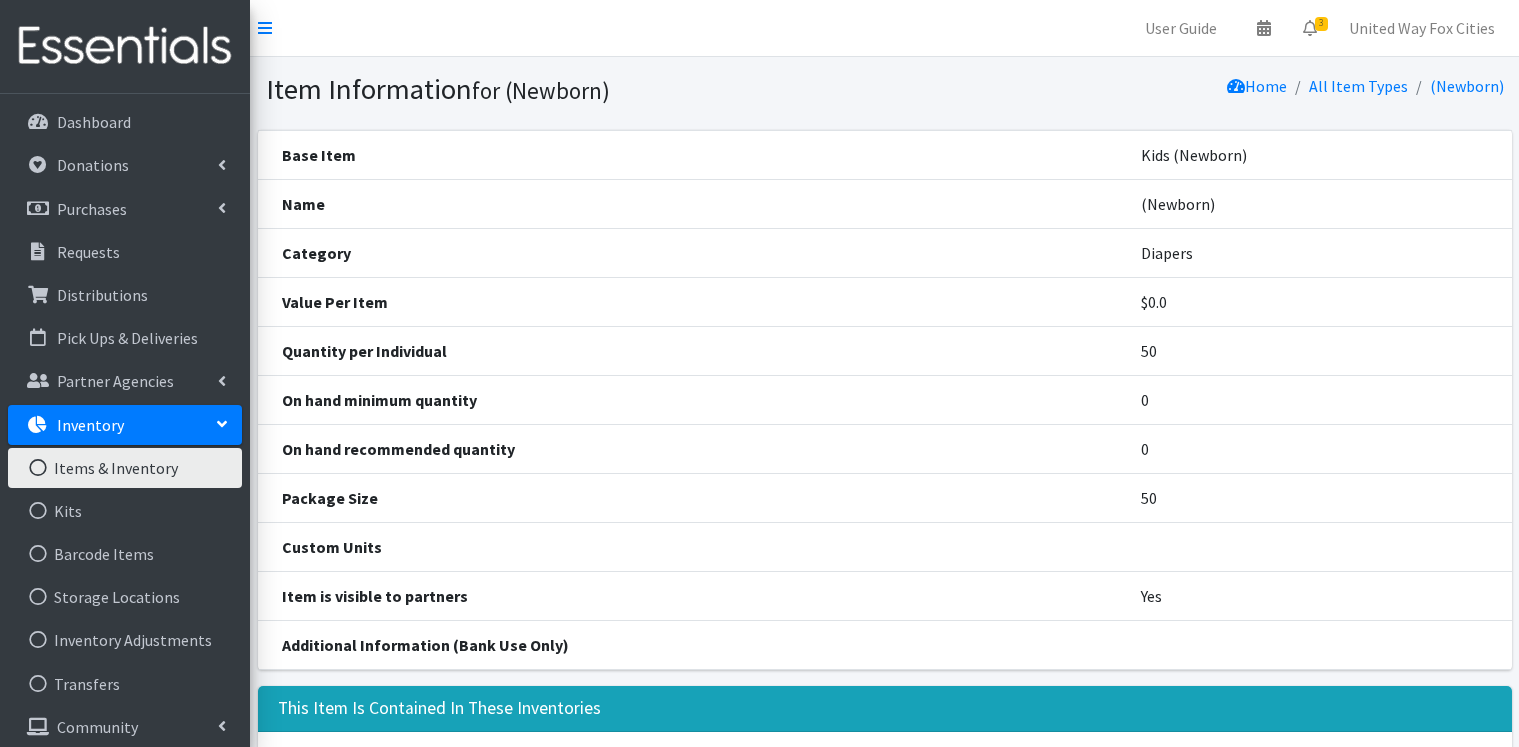 scroll, scrollTop: 0, scrollLeft: 0, axis: both 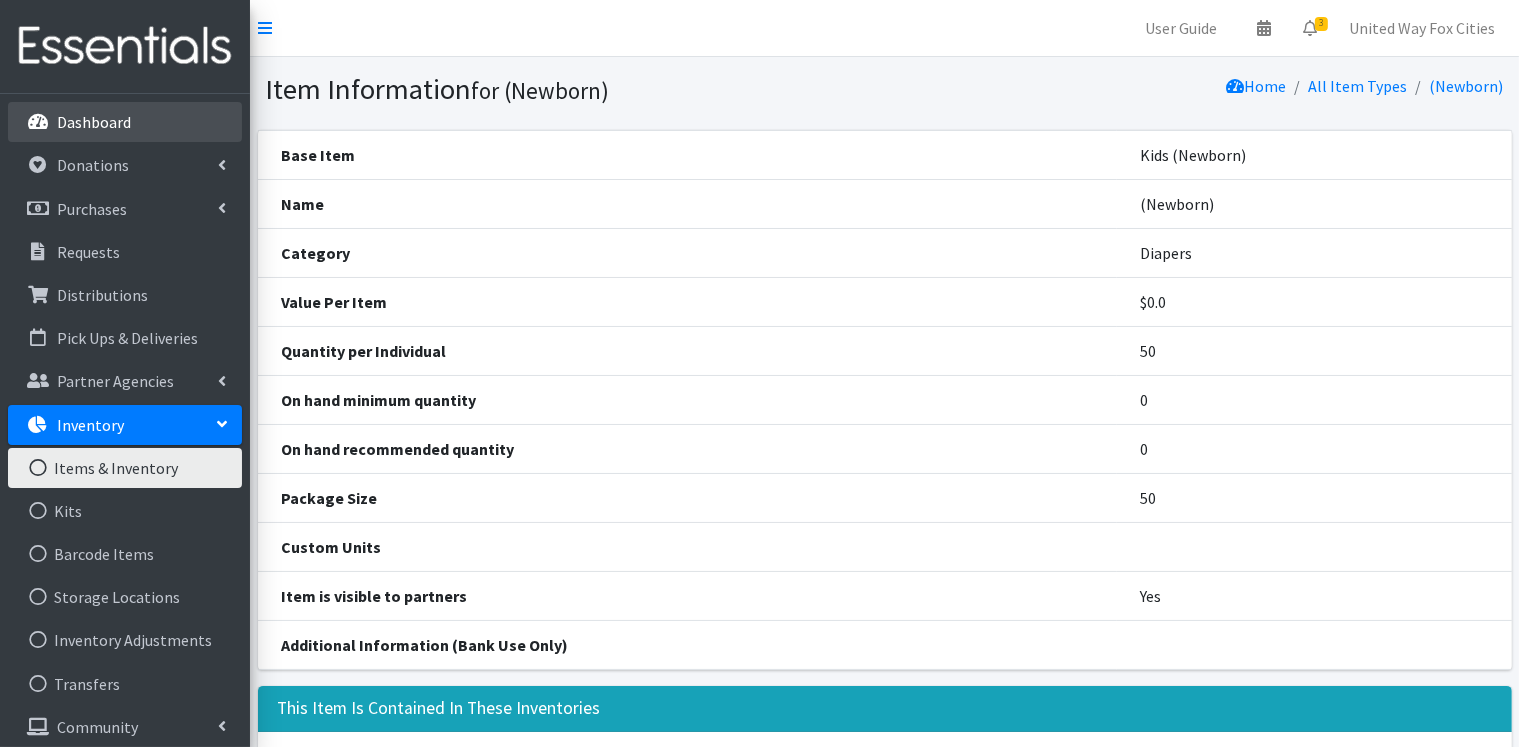 click on "Dashboard" at bounding box center (94, 122) 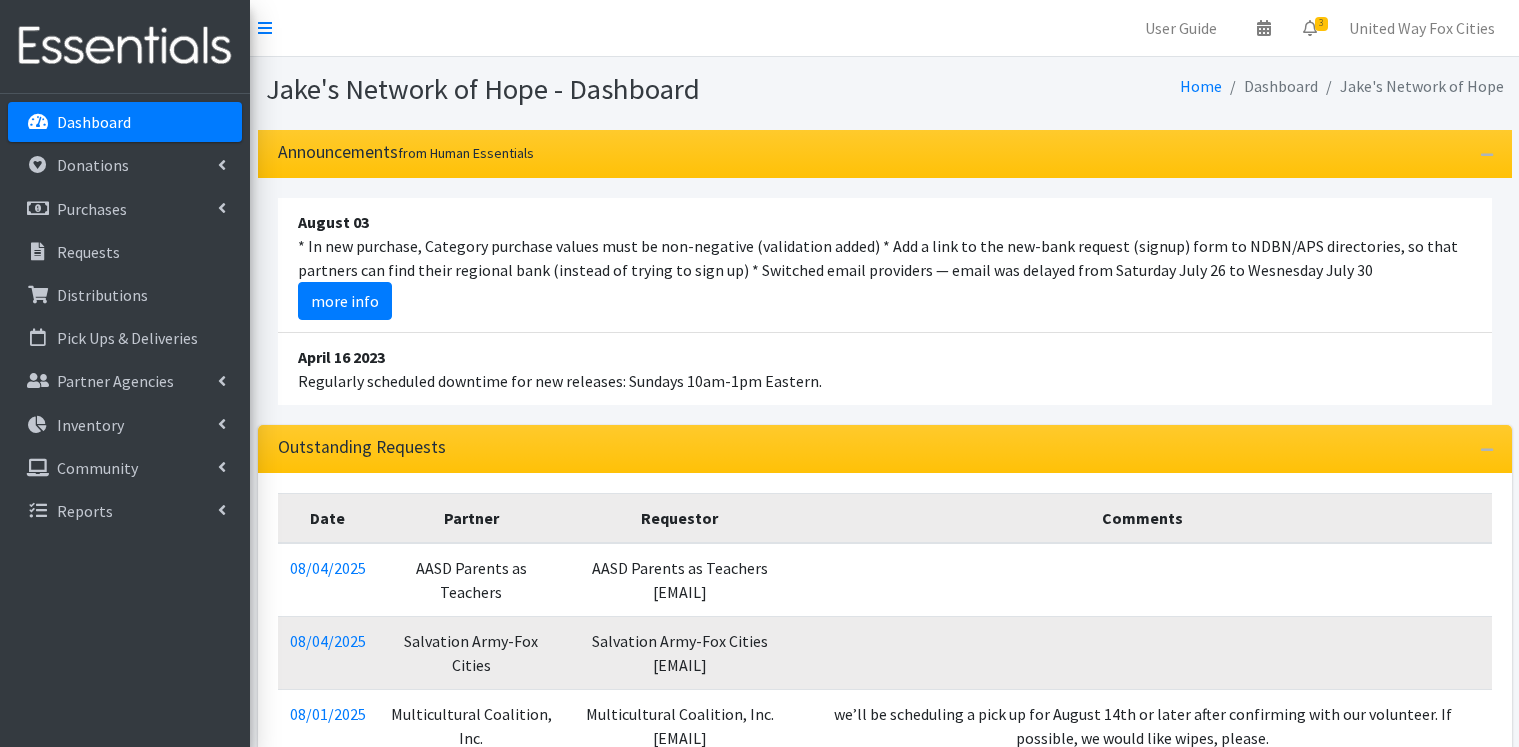 scroll, scrollTop: 0, scrollLeft: 0, axis: both 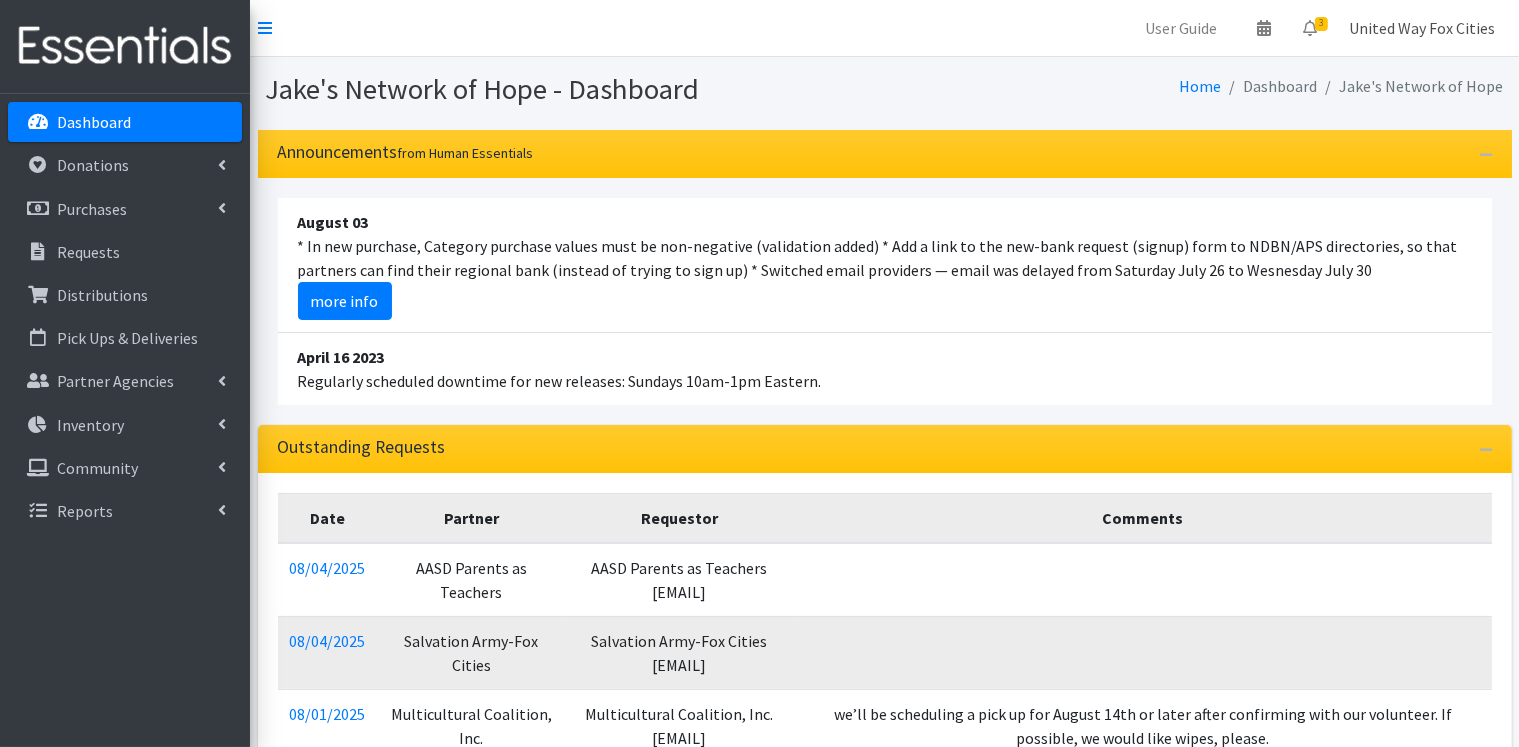 click on "United Way Fox Cities" at bounding box center (1422, 28) 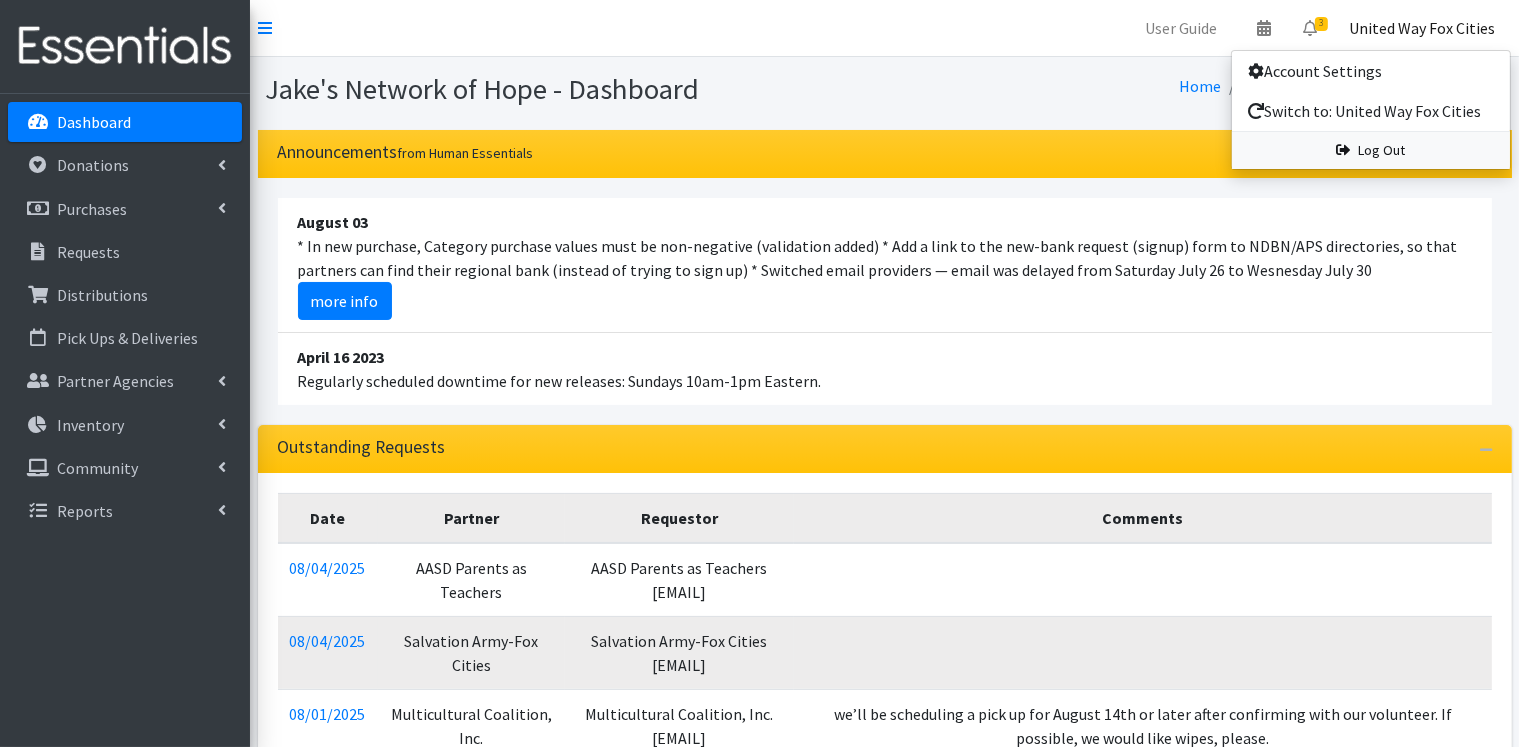 click on "Log Out" at bounding box center [1371, 150] 